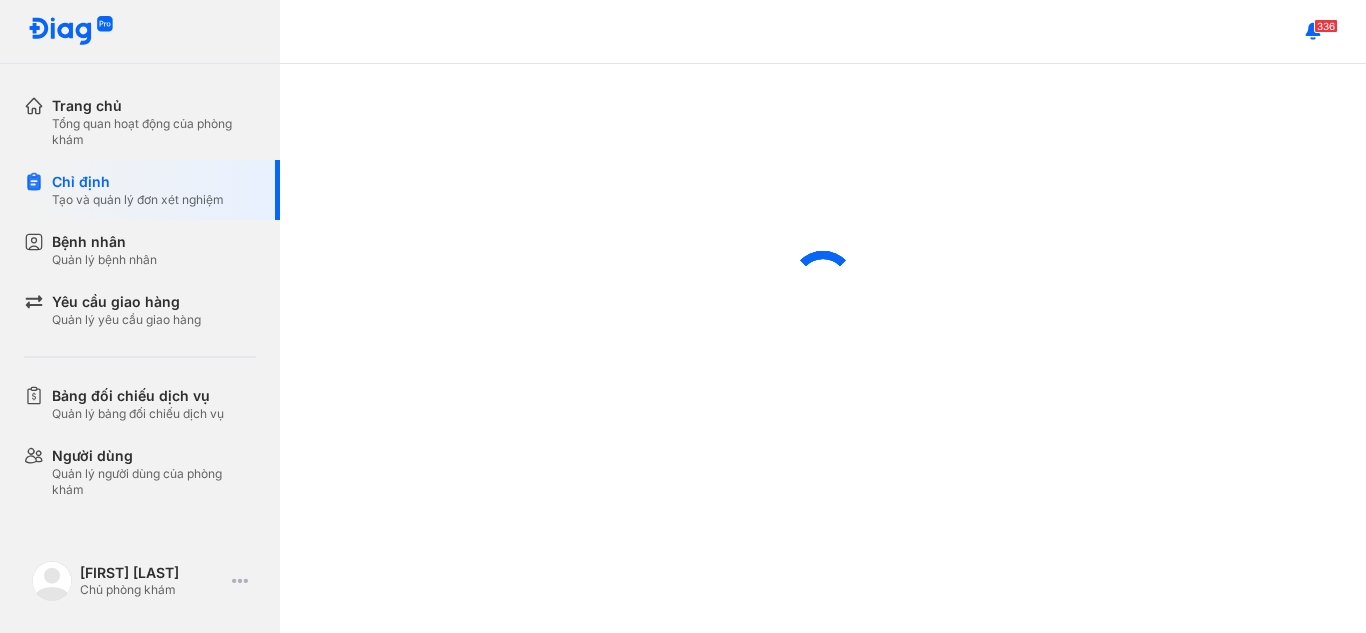scroll, scrollTop: 0, scrollLeft: 0, axis: both 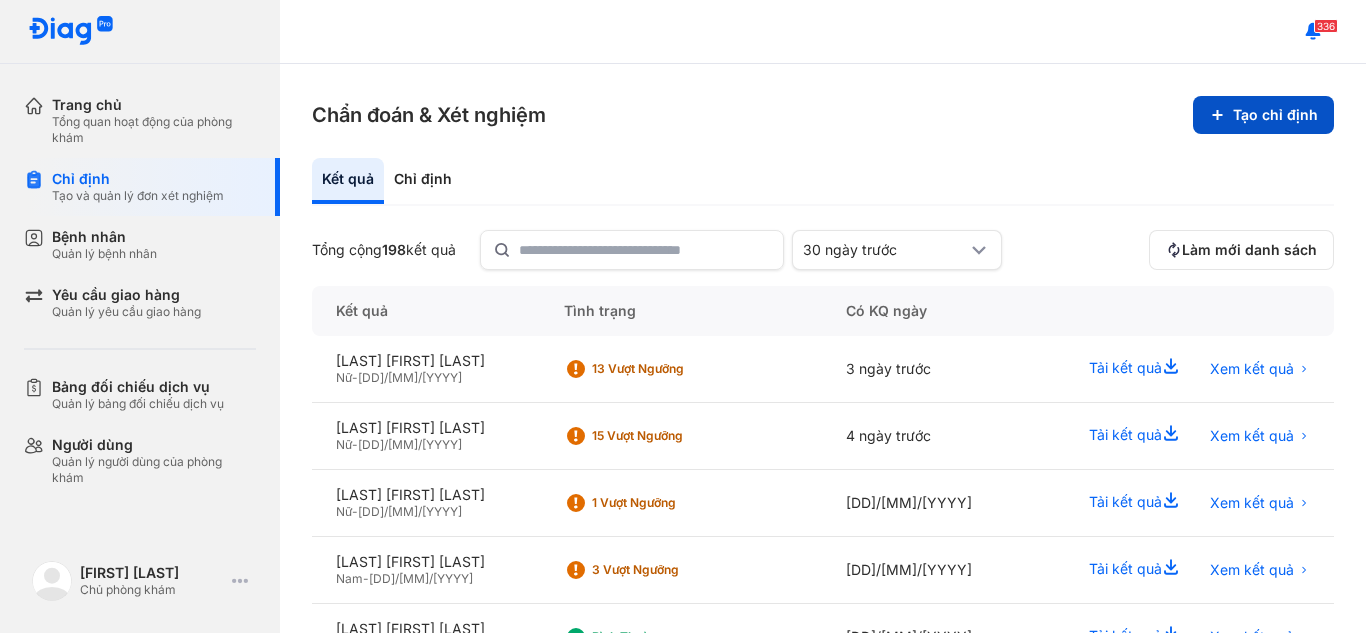 click on "Tạo chỉ định" at bounding box center (1263, 115) 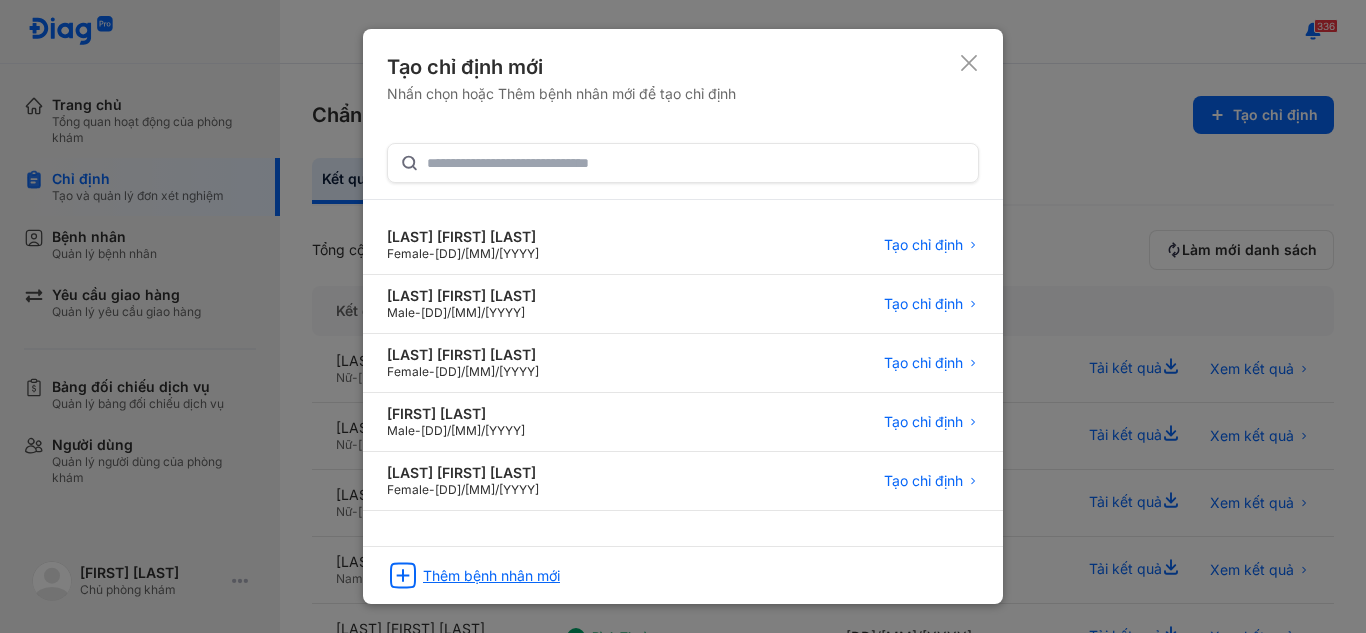 click on "Thêm bệnh nhân mới" at bounding box center [491, 576] 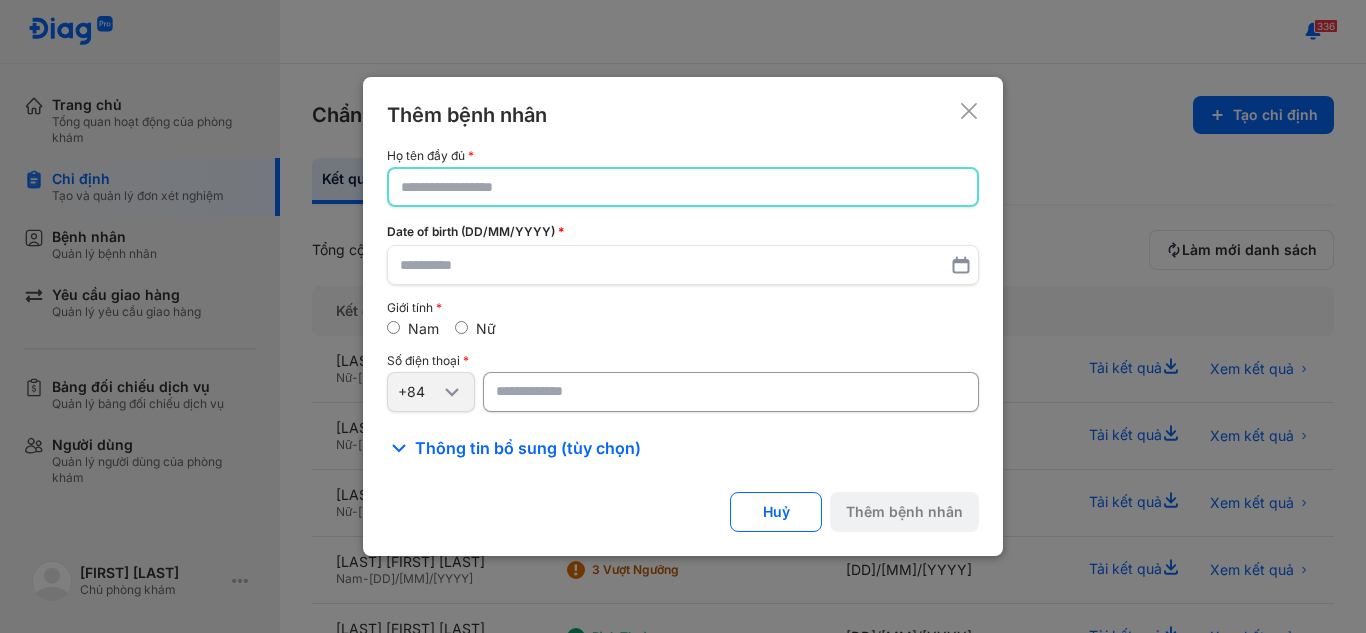 click 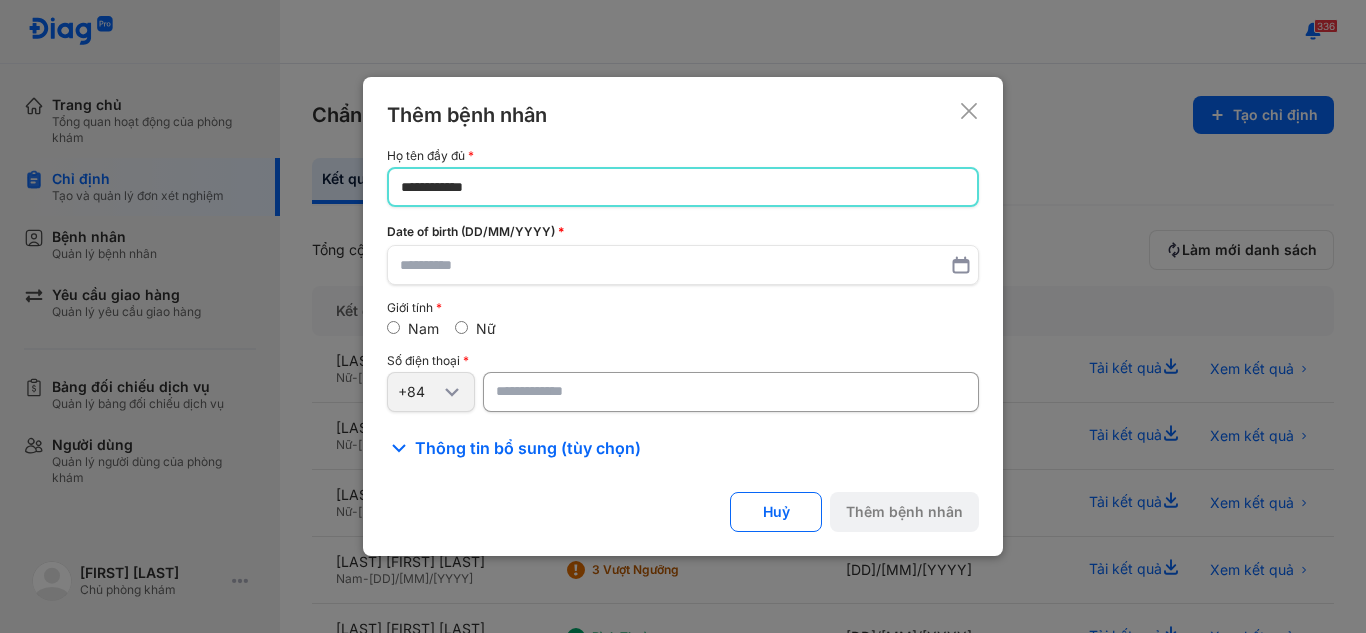 type on "**********" 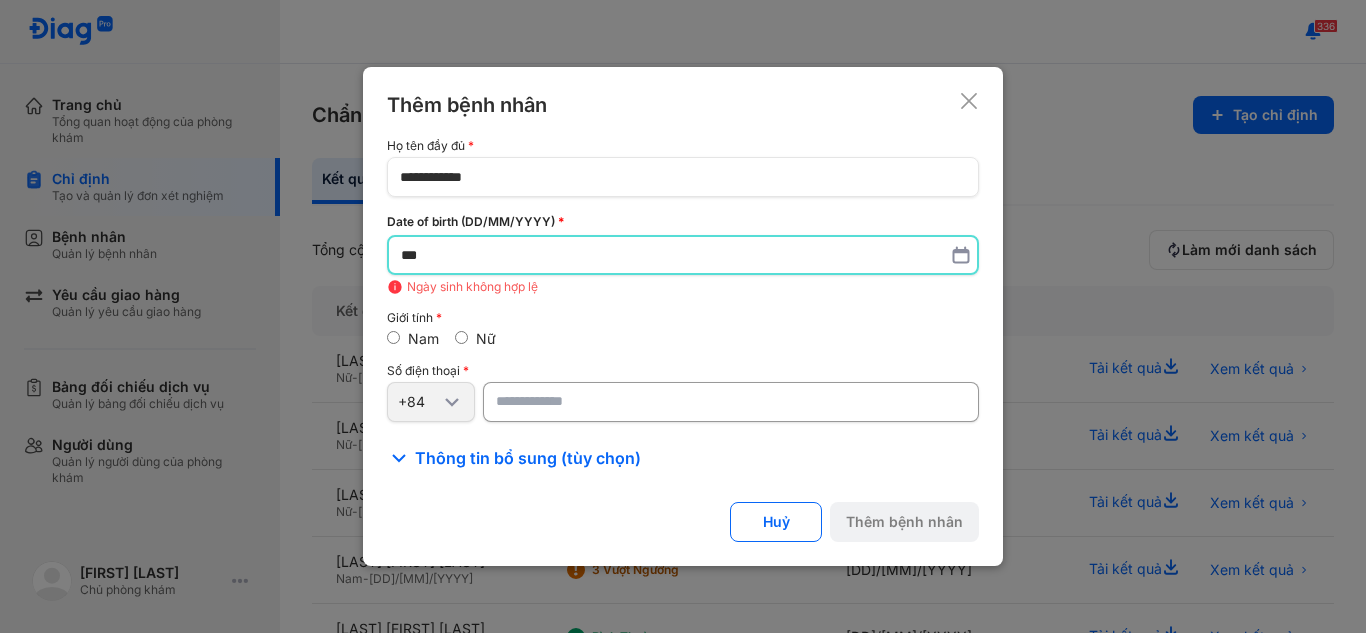 type on "*" 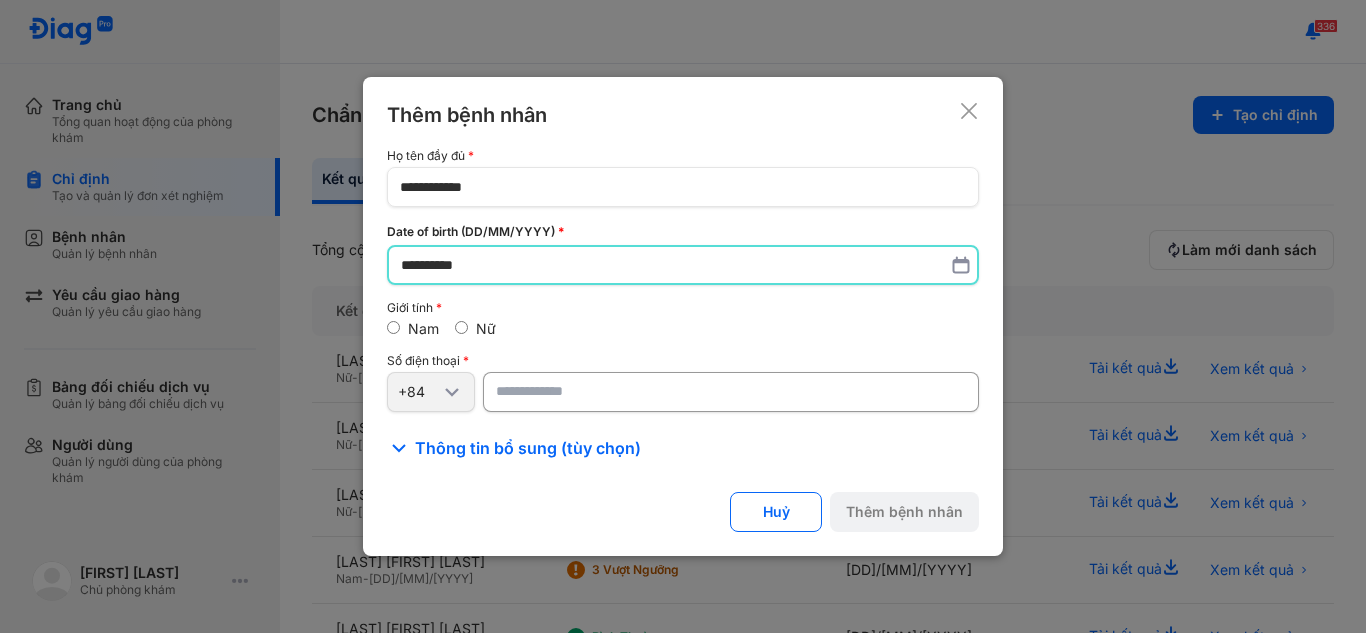 type on "**********" 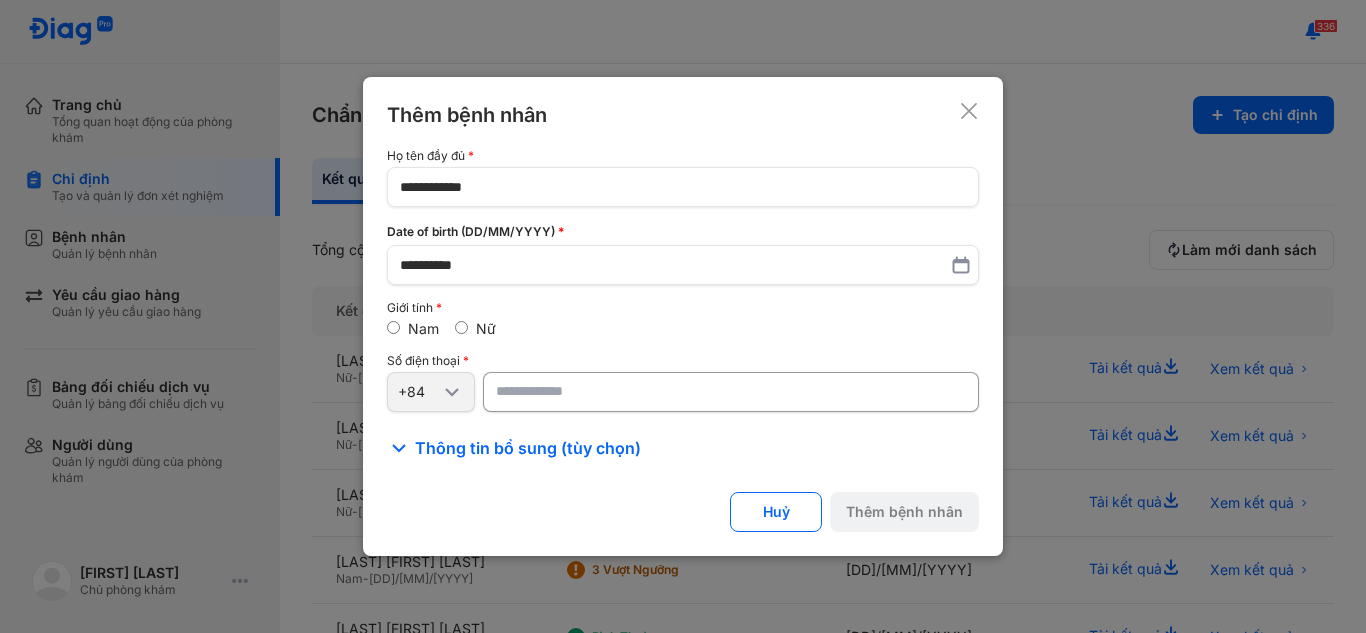 click at bounding box center [731, 392] 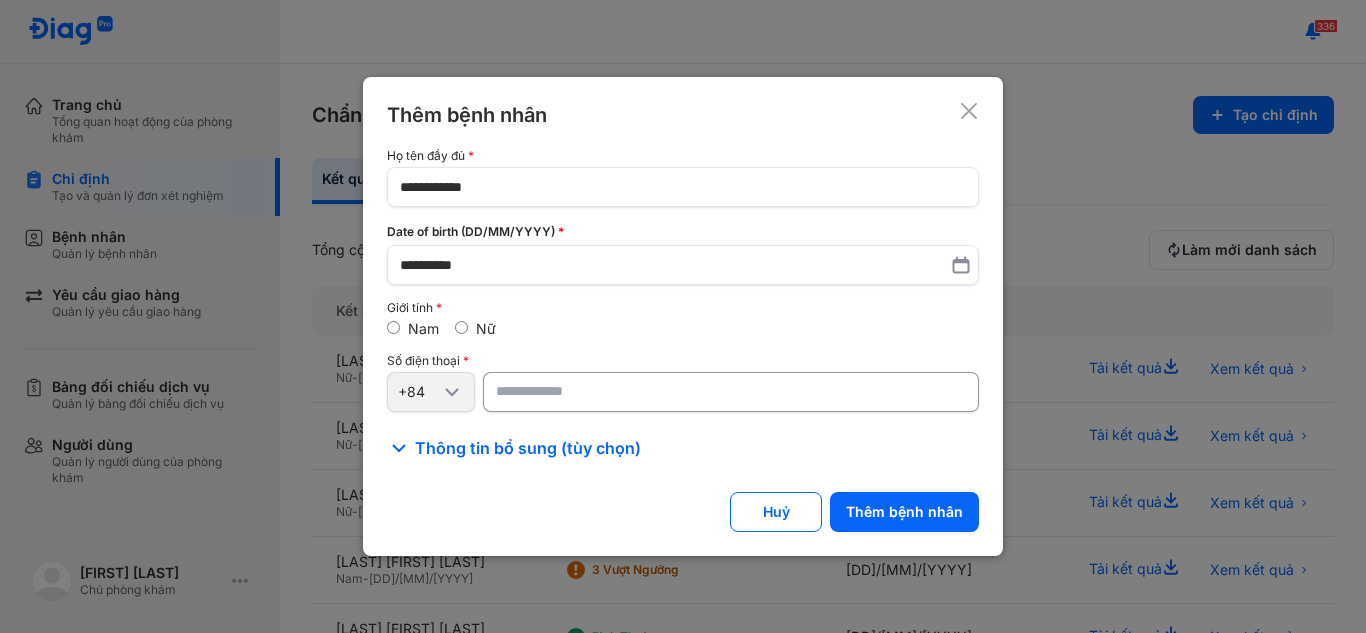 type on "**********" 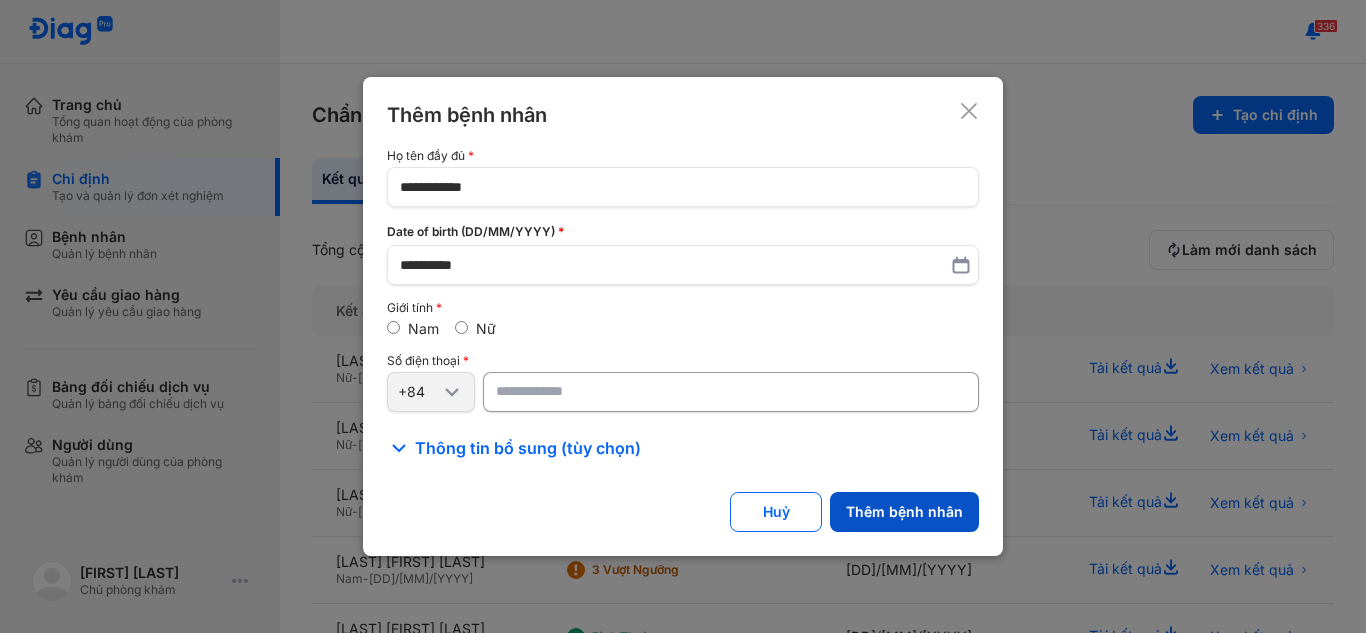 click on "Thêm bệnh nhân" at bounding box center (904, 512) 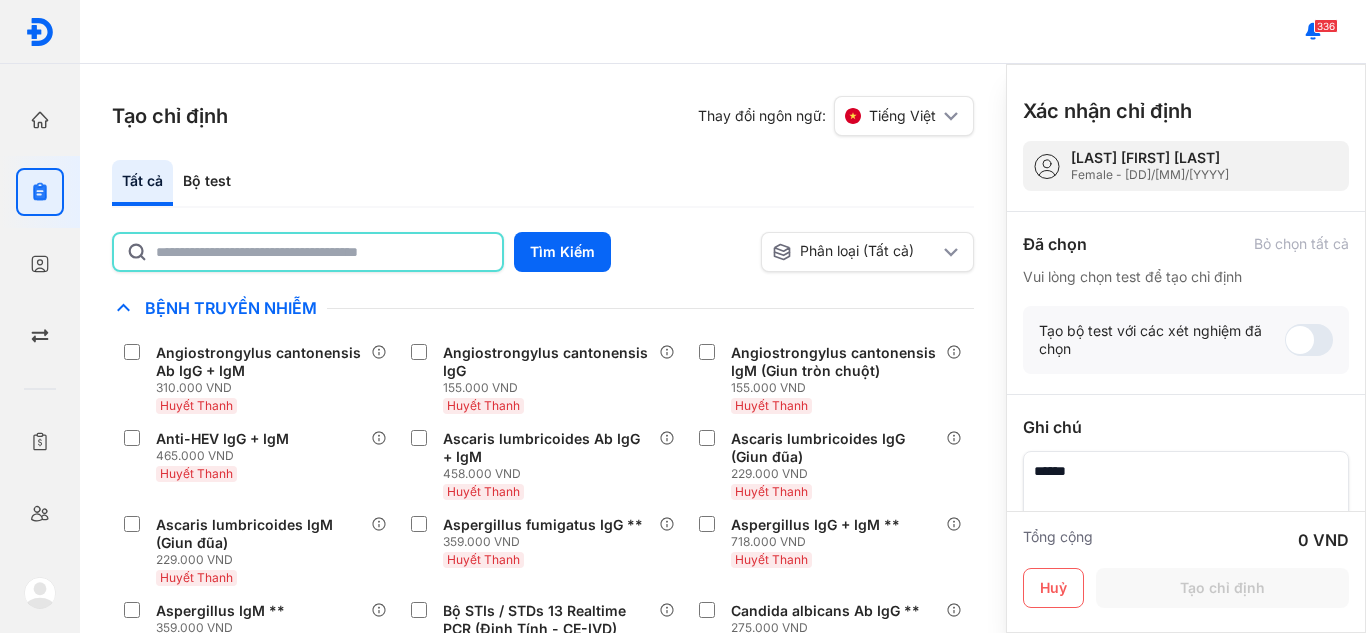click 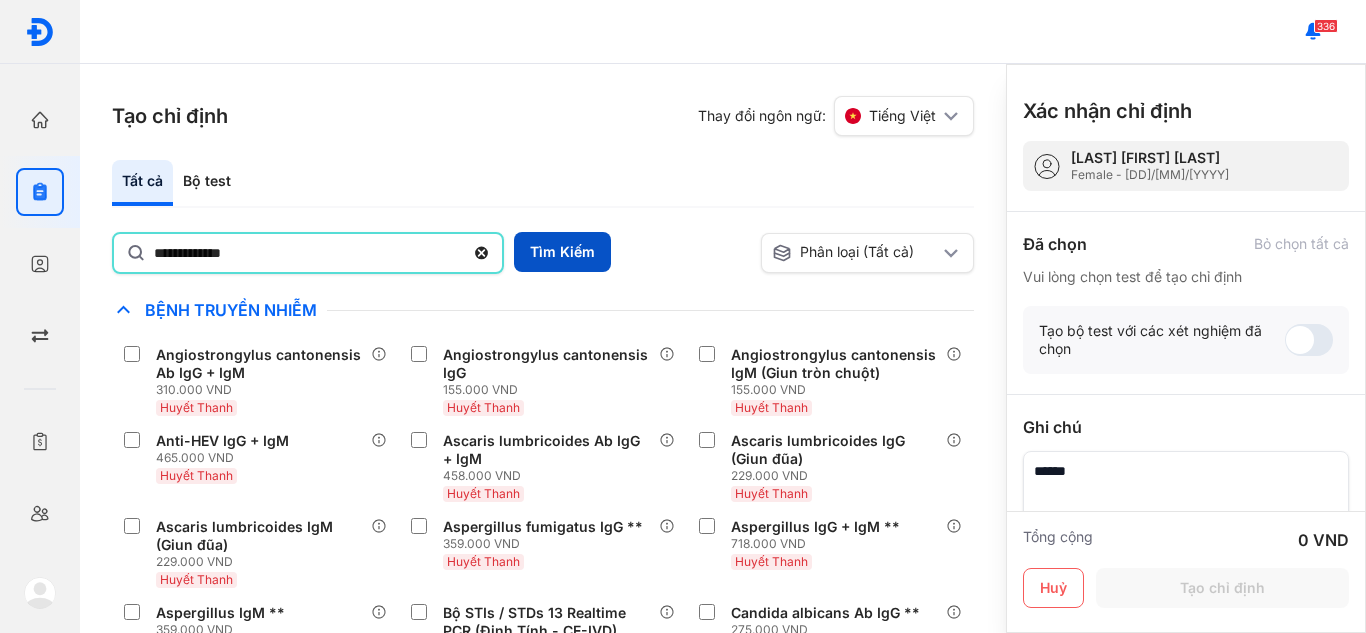drag, startPoint x: 582, startPoint y: 258, endPoint x: 634, endPoint y: 229, distance: 59.5399 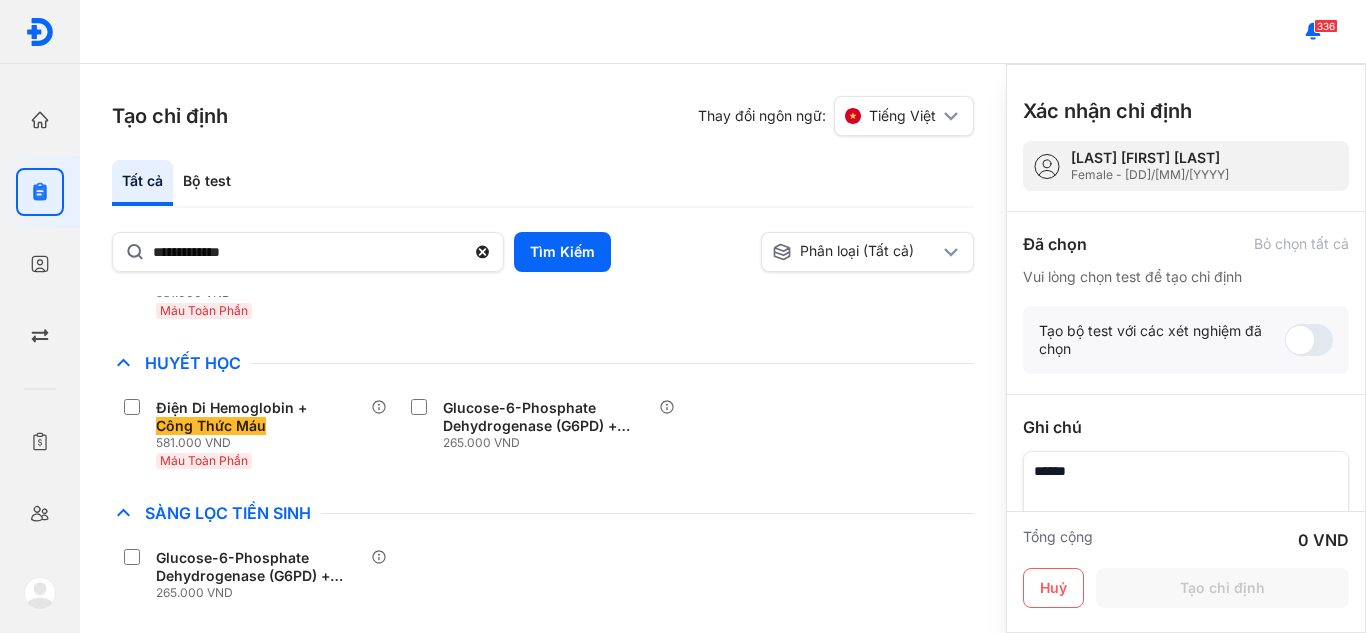 scroll, scrollTop: 0, scrollLeft: 0, axis: both 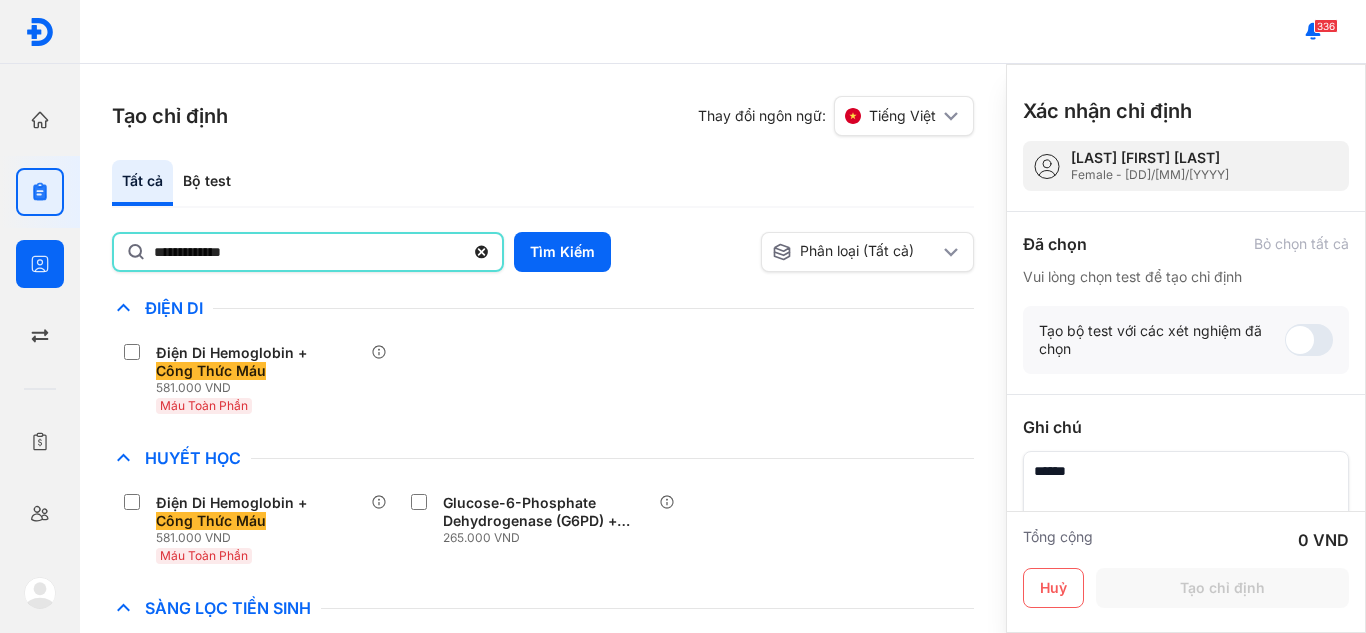 drag, startPoint x: 362, startPoint y: 258, endPoint x: 0, endPoint y: 258, distance: 362 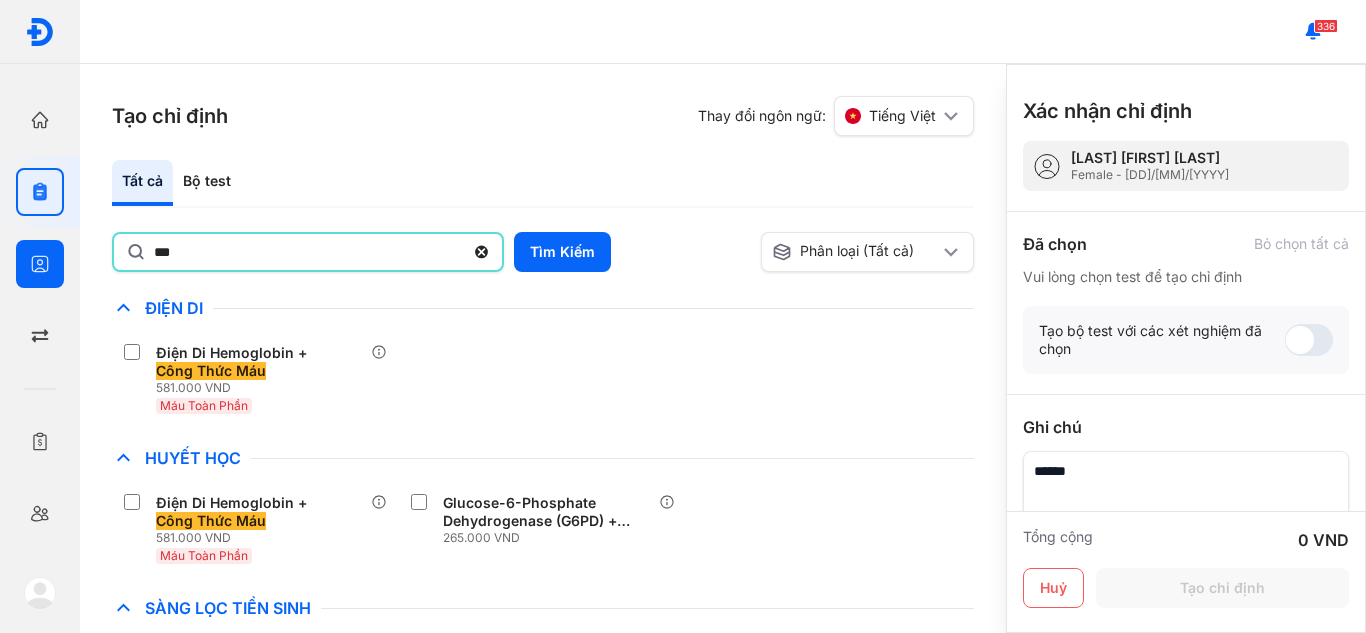 drag, startPoint x: 236, startPoint y: 239, endPoint x: 0, endPoint y: 237, distance: 236.00847 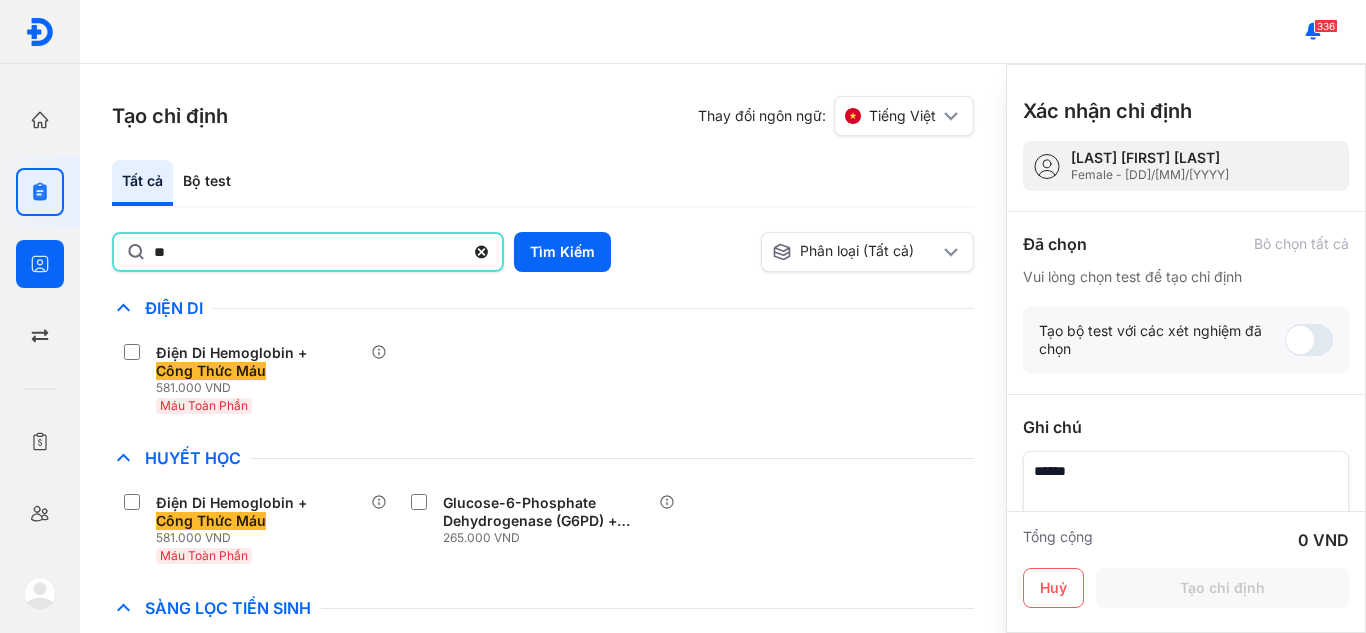 type on "*" 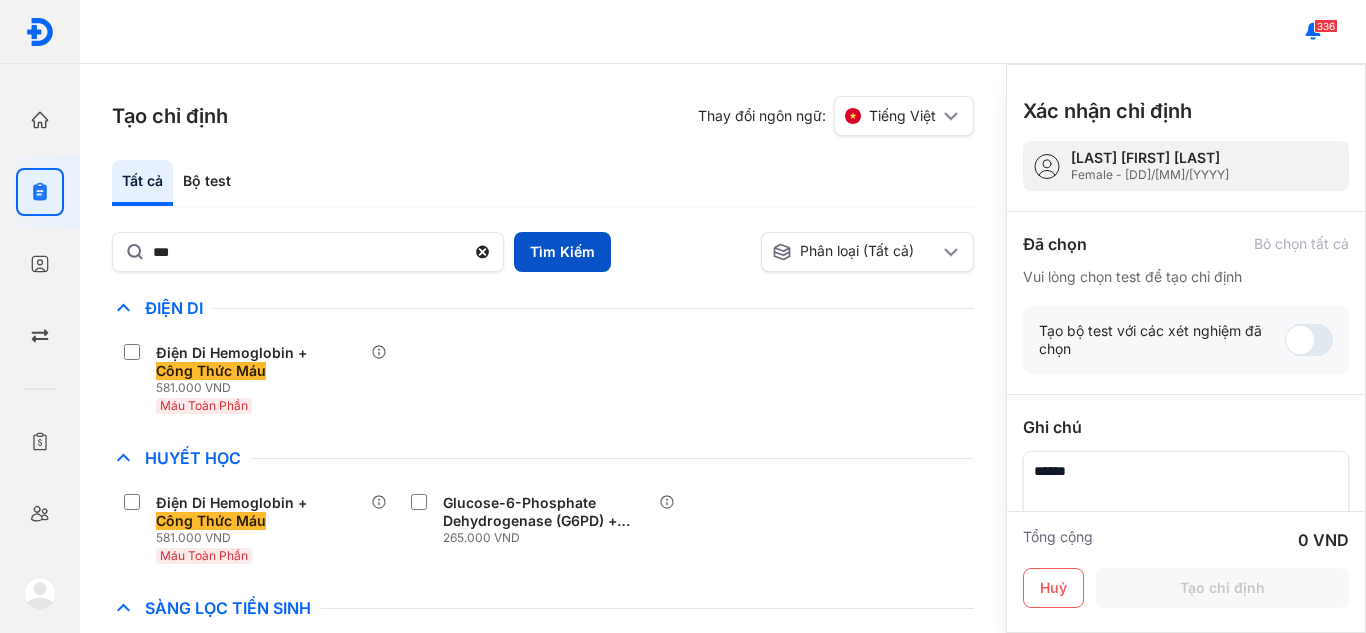 click on "Tìm Kiếm" at bounding box center (562, 252) 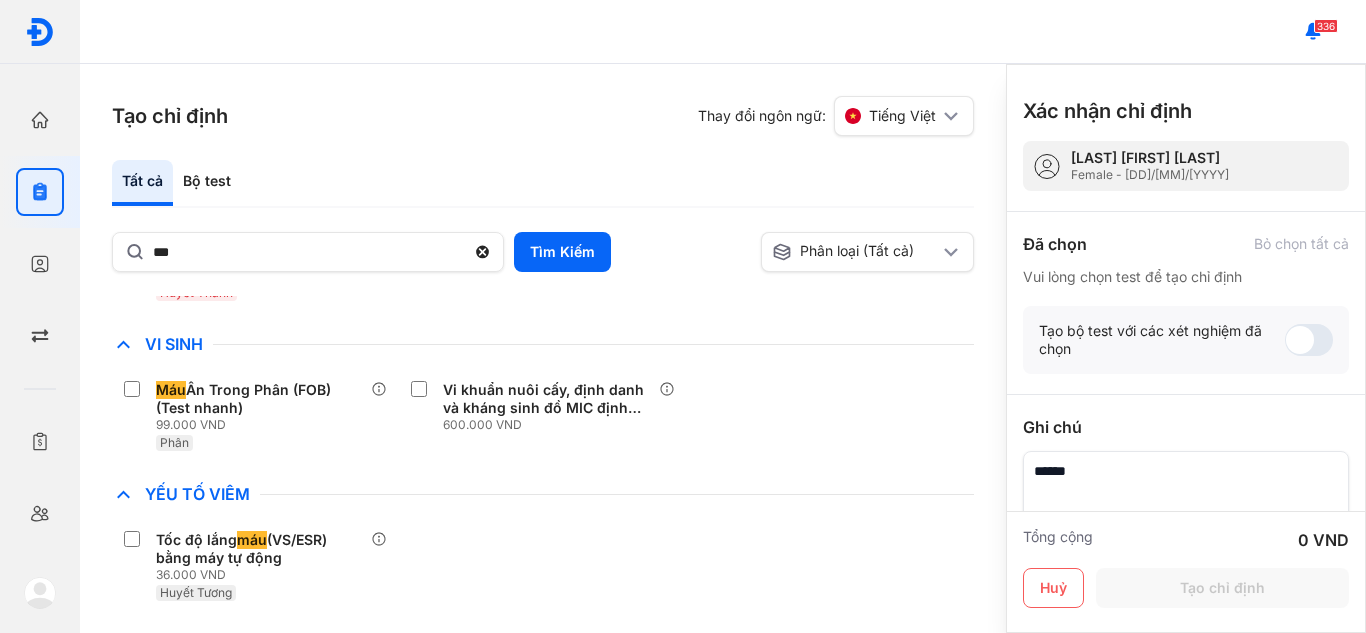 scroll, scrollTop: 3140, scrollLeft: 0, axis: vertical 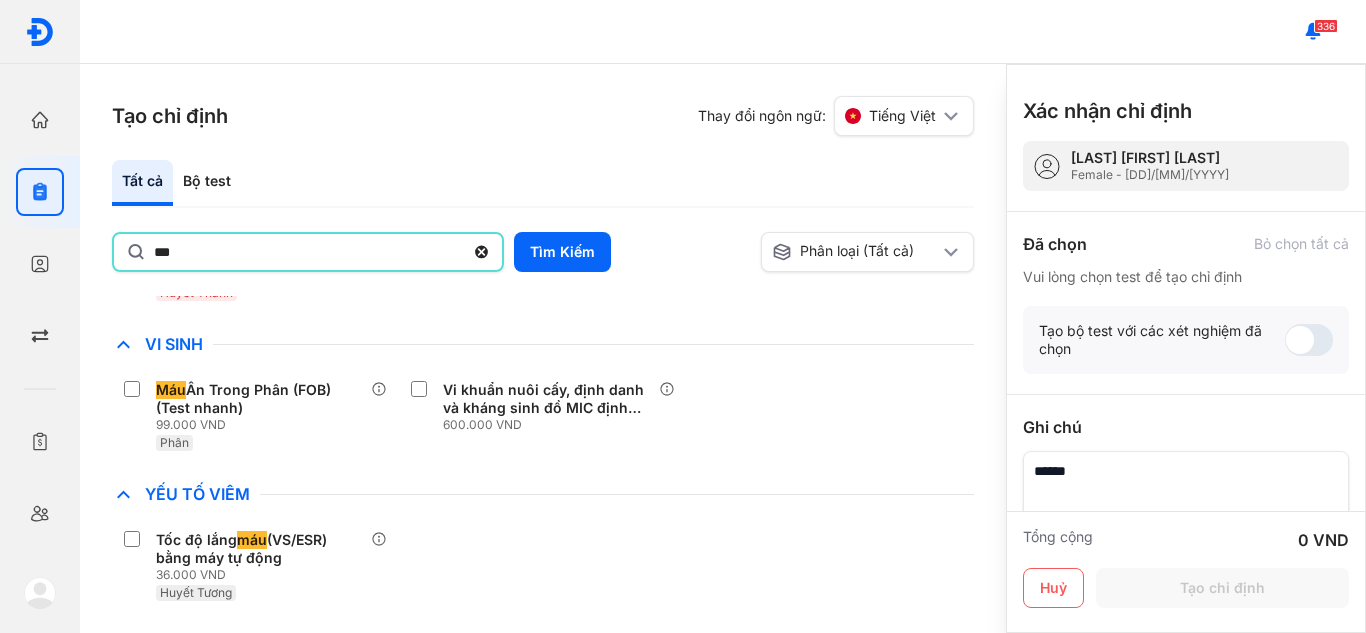 drag, startPoint x: 308, startPoint y: 260, endPoint x: 0, endPoint y: 206, distance: 312.69794 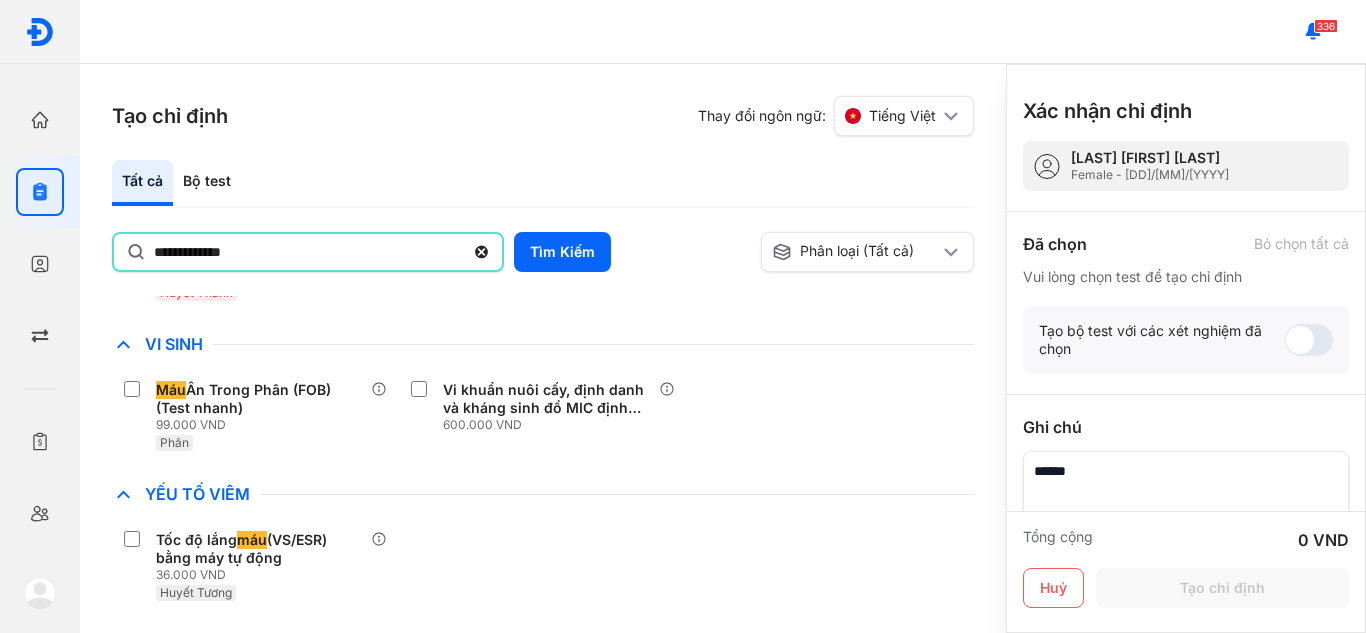 type on "**********" 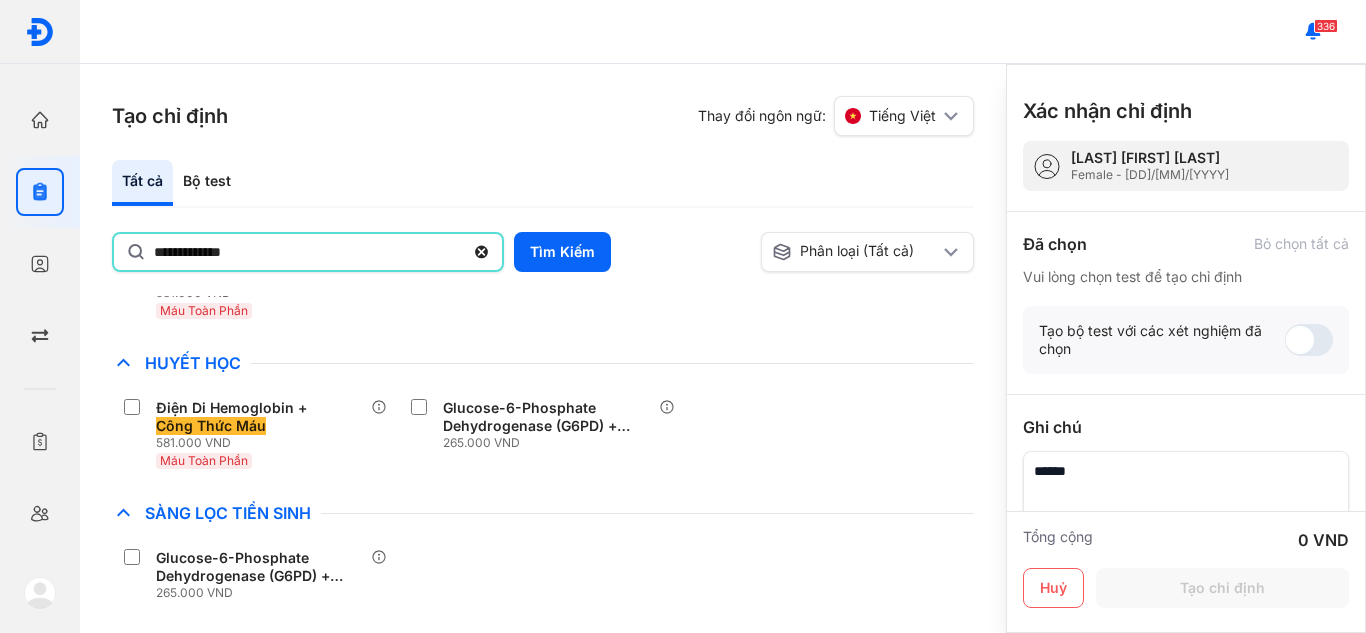scroll, scrollTop: 0, scrollLeft: 0, axis: both 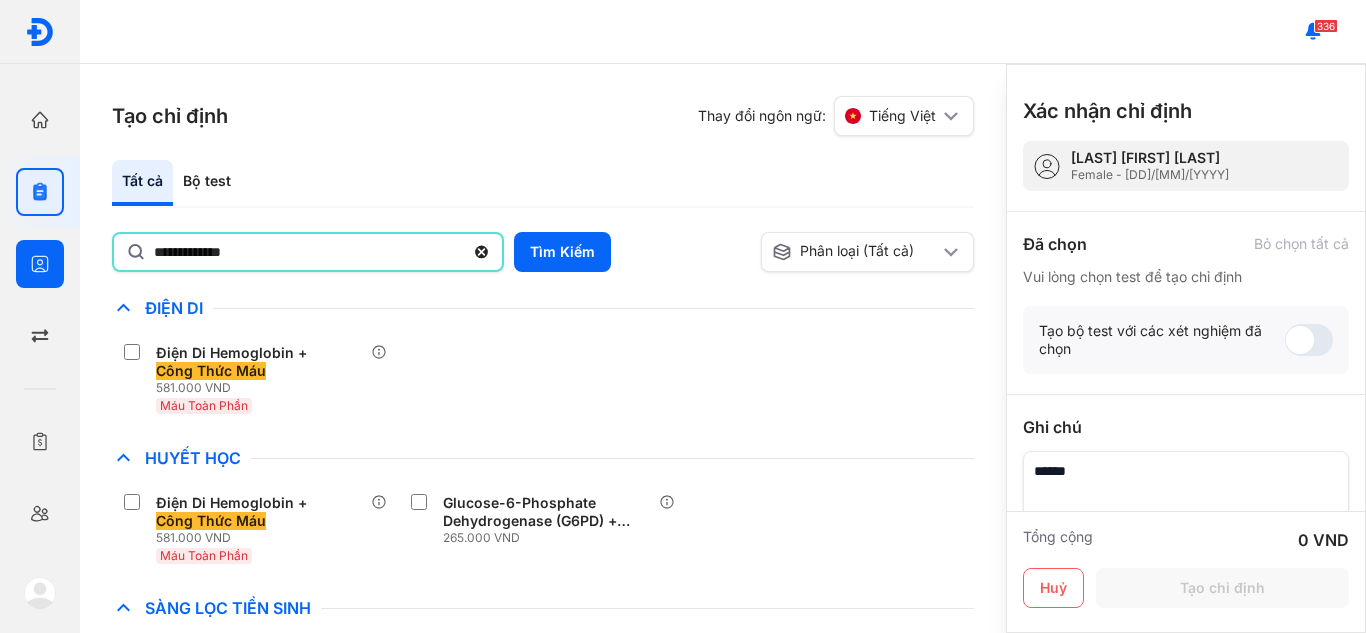 drag, startPoint x: 343, startPoint y: 246, endPoint x: 0, endPoint y: 246, distance: 343 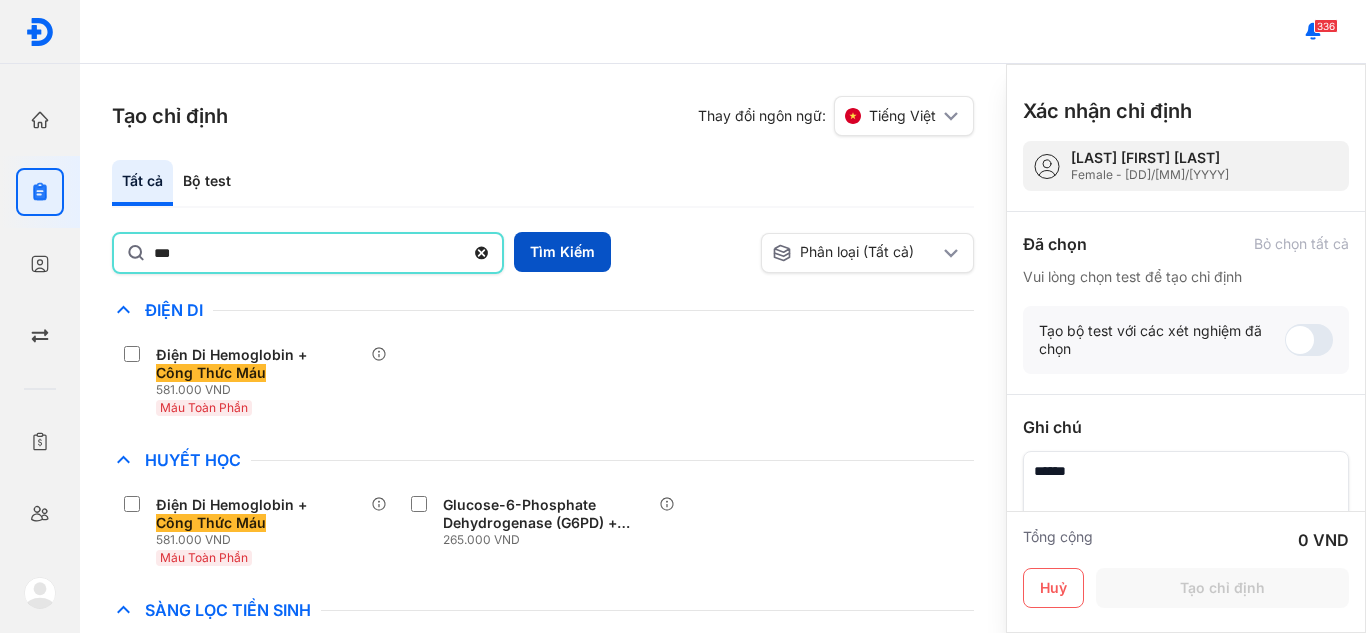 click on "Tìm Kiếm" at bounding box center (562, 252) 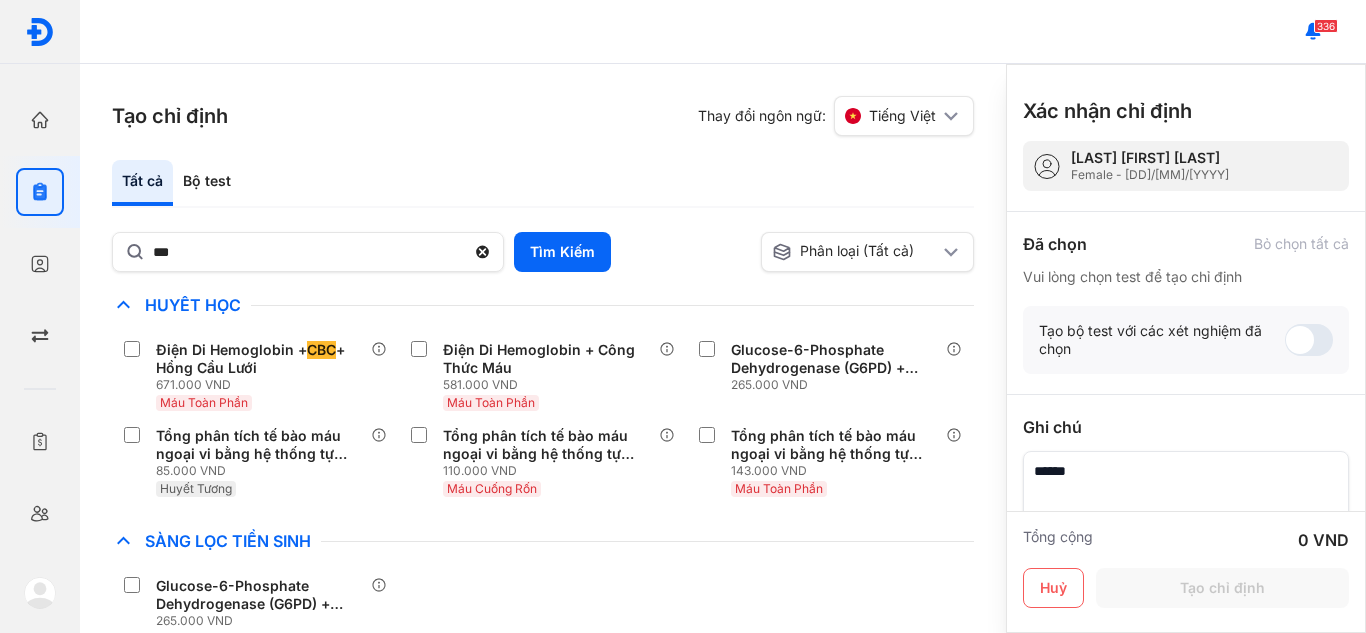scroll, scrollTop: 181, scrollLeft: 0, axis: vertical 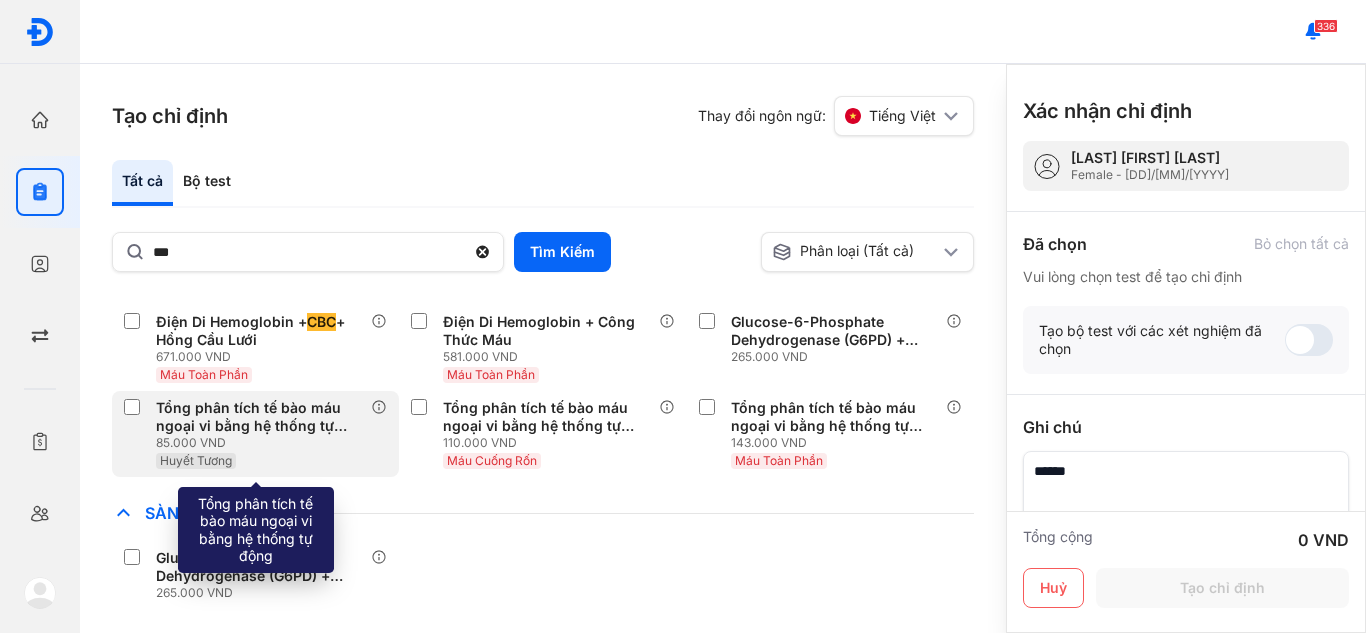 click on "Tổng phân tích tế bào máu ngoại vi bằng hệ thống tự động" at bounding box center [259, 417] 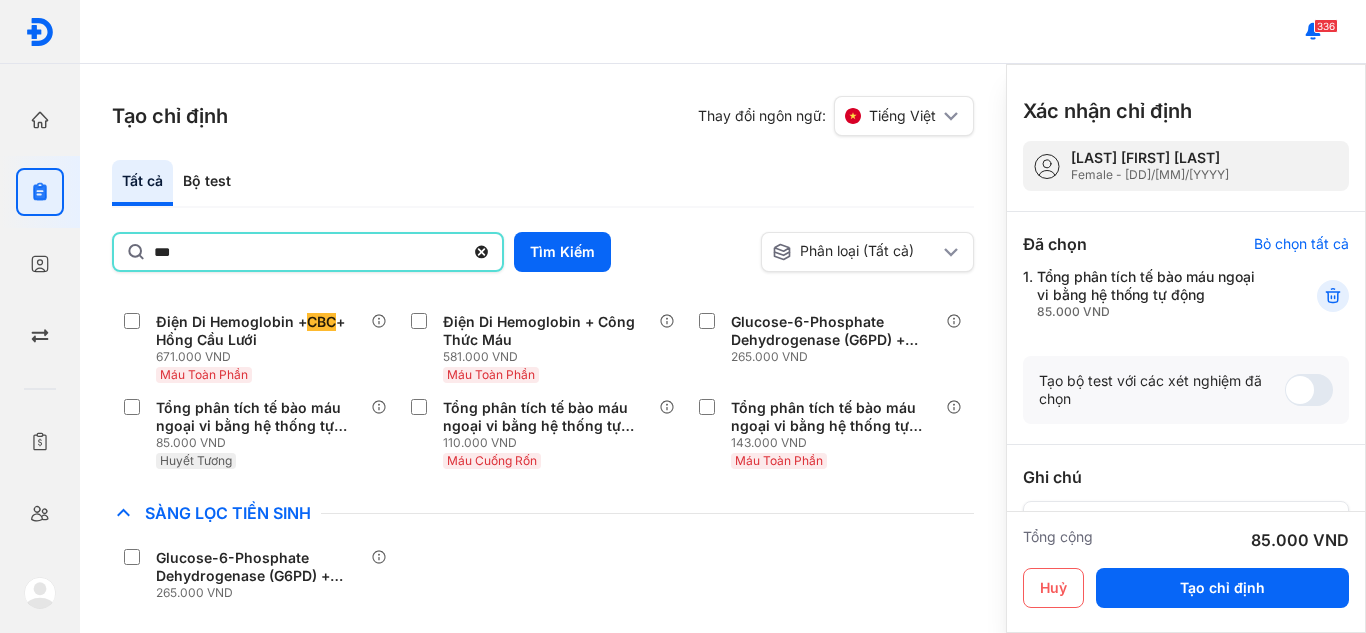 drag, startPoint x: 271, startPoint y: 248, endPoint x: 0, endPoint y: 224, distance: 272.06067 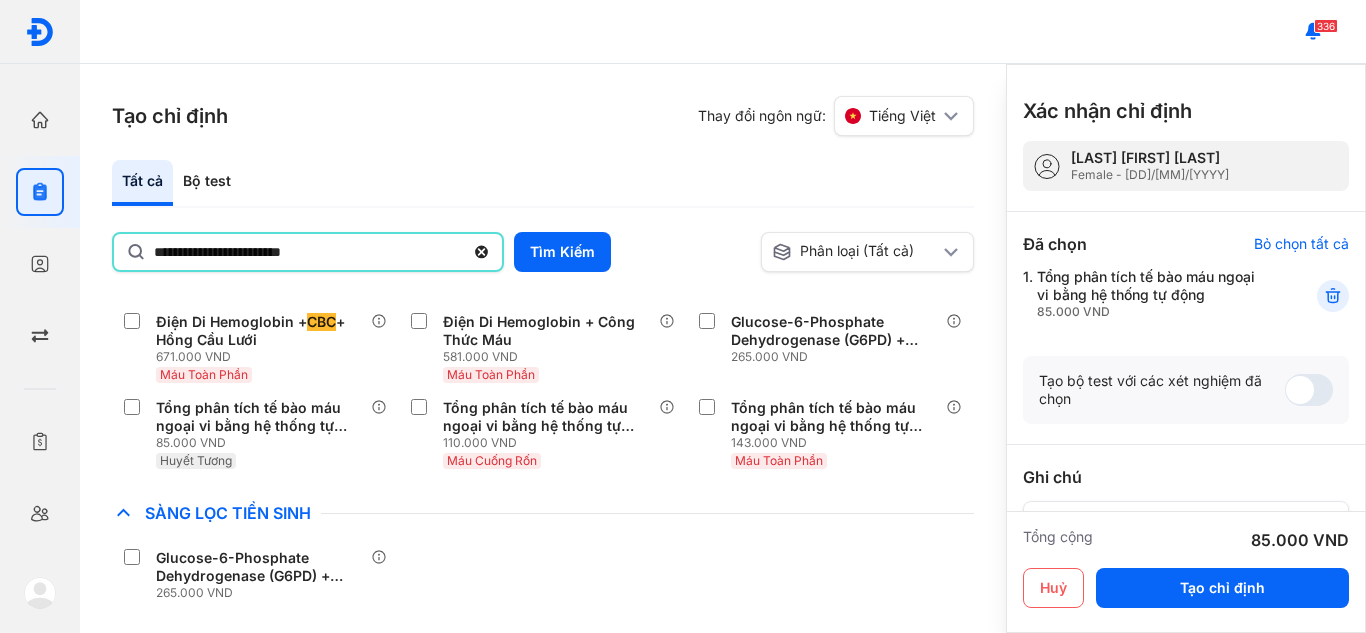 type on "**********" 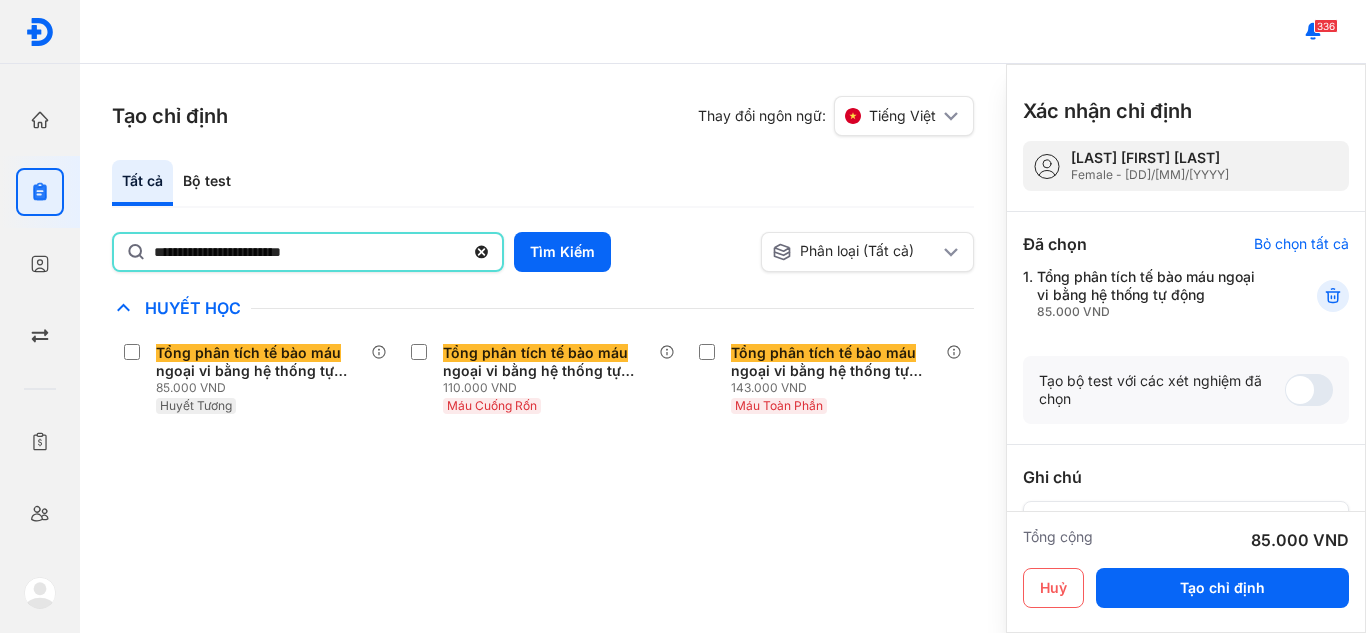 scroll, scrollTop: 0, scrollLeft: 0, axis: both 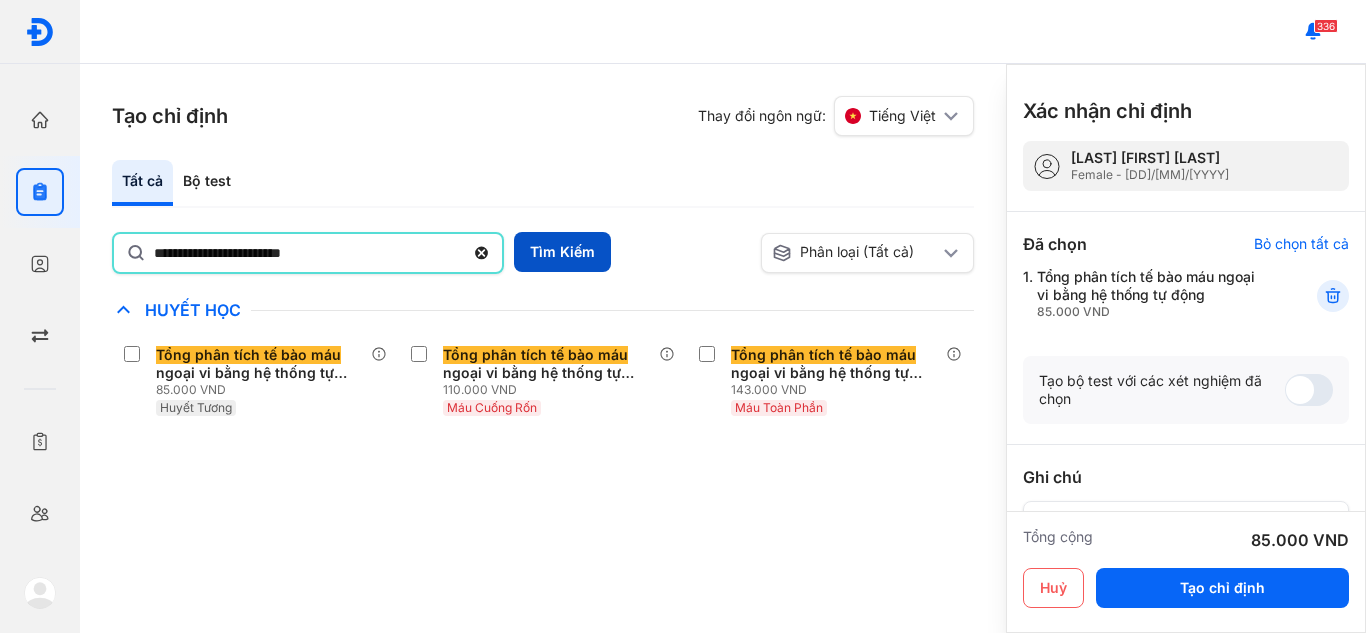 click on "Tìm Kiếm" at bounding box center (562, 252) 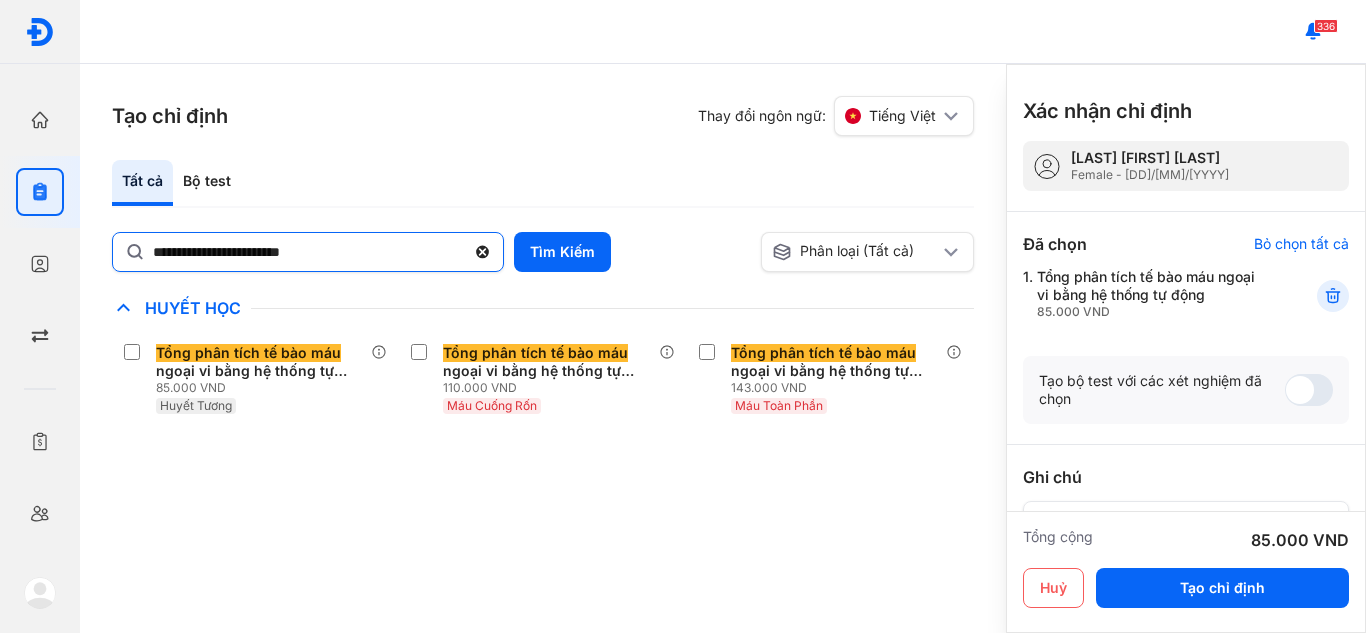 click 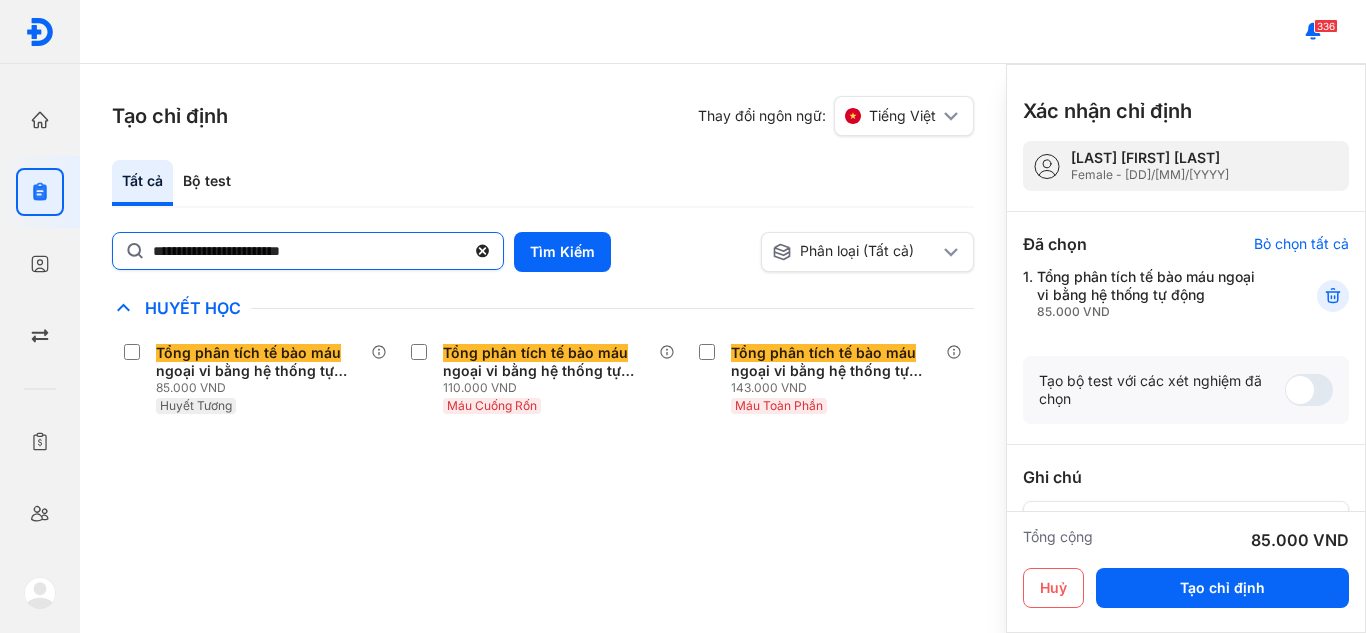 click on "**********" 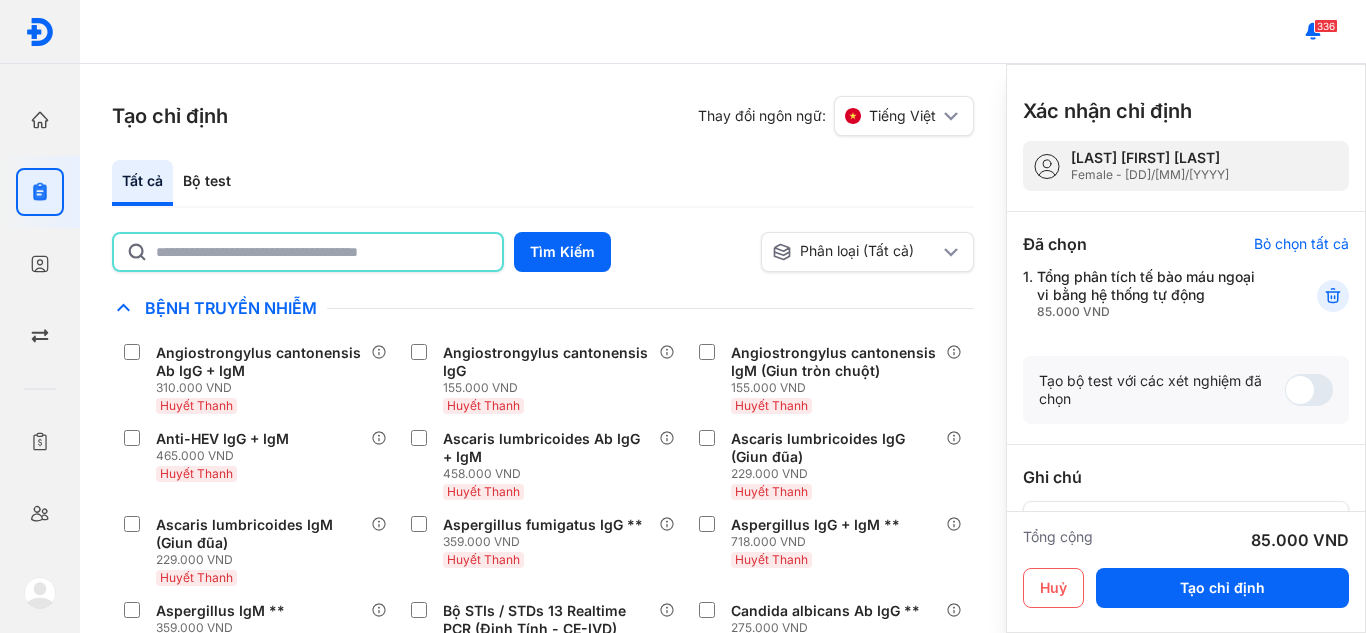 click 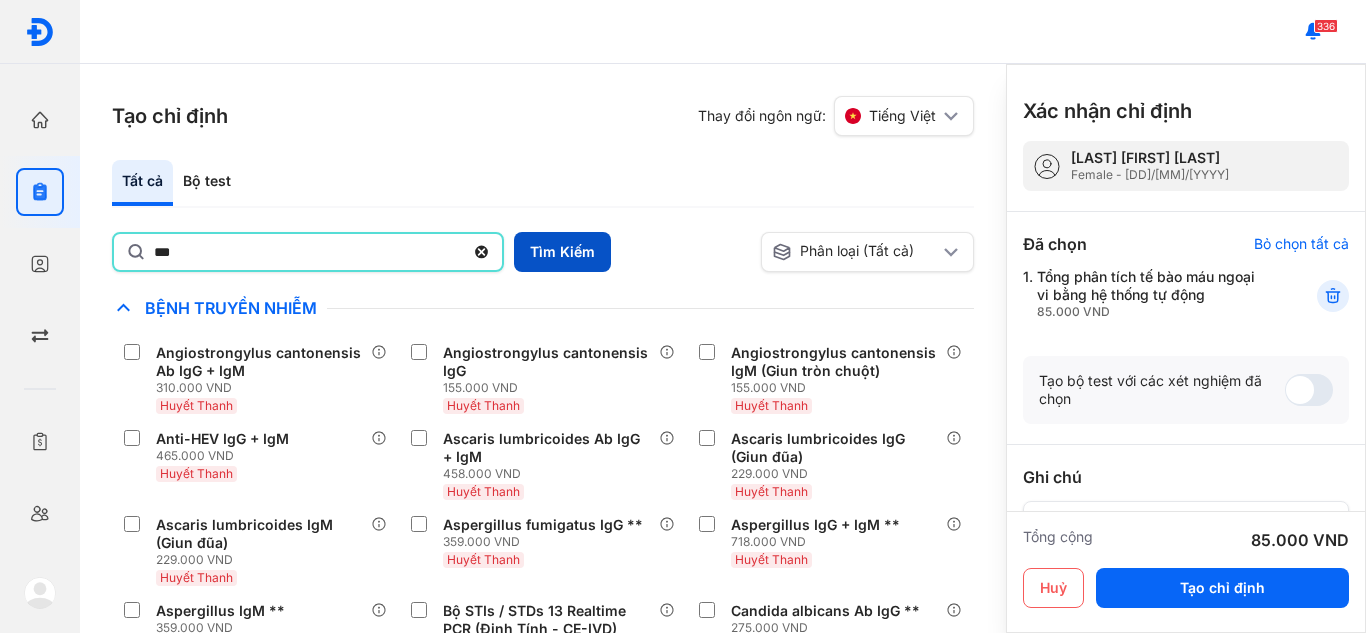 type on "***" 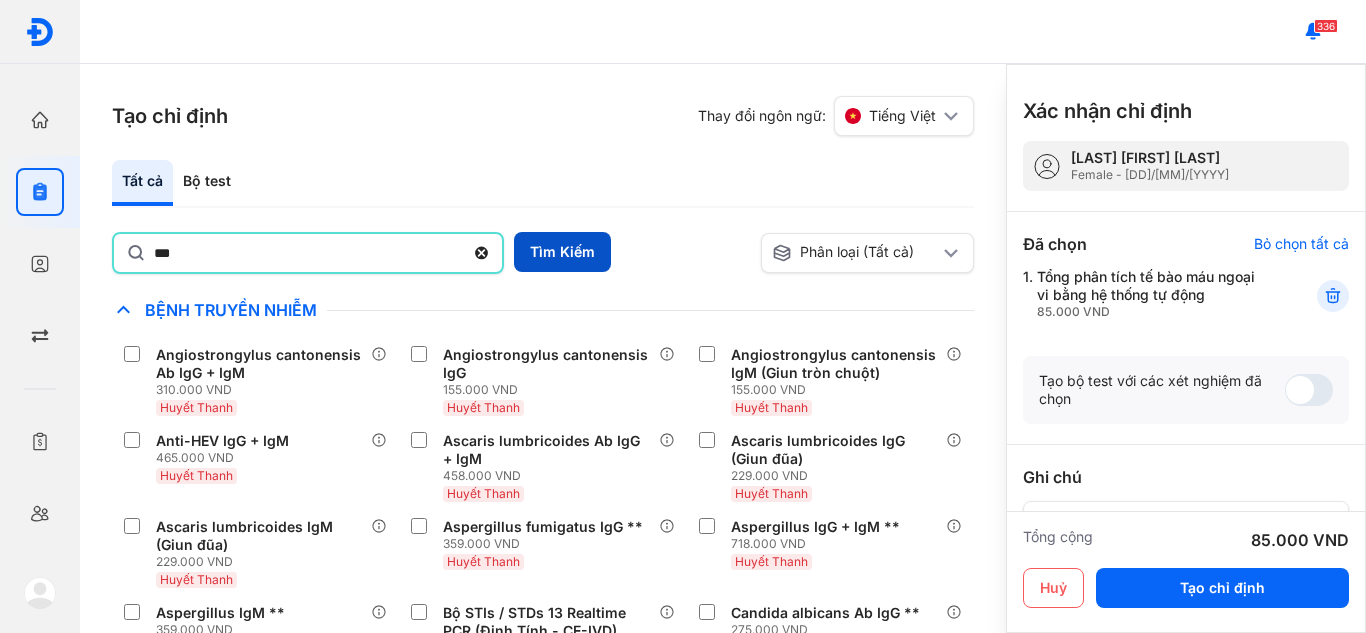 click on "Tìm Kiếm" at bounding box center (562, 252) 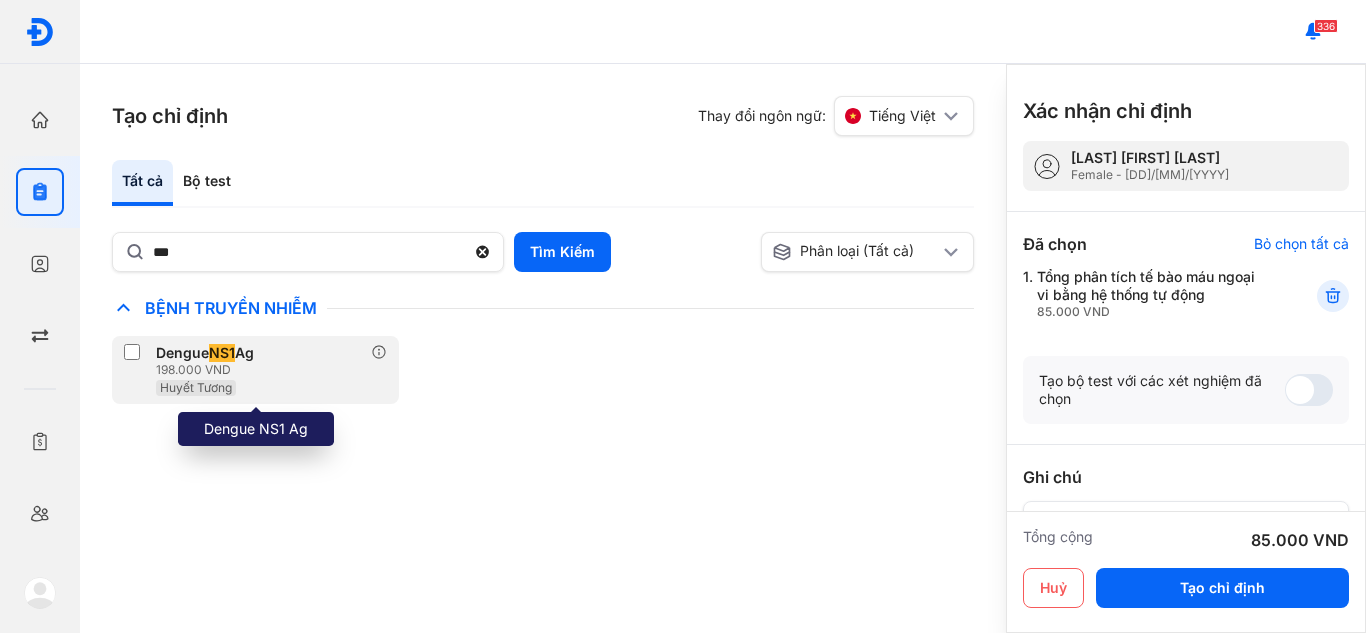 click on "Dengue  NS1  Ag 198.000 VND Huyết Tương" 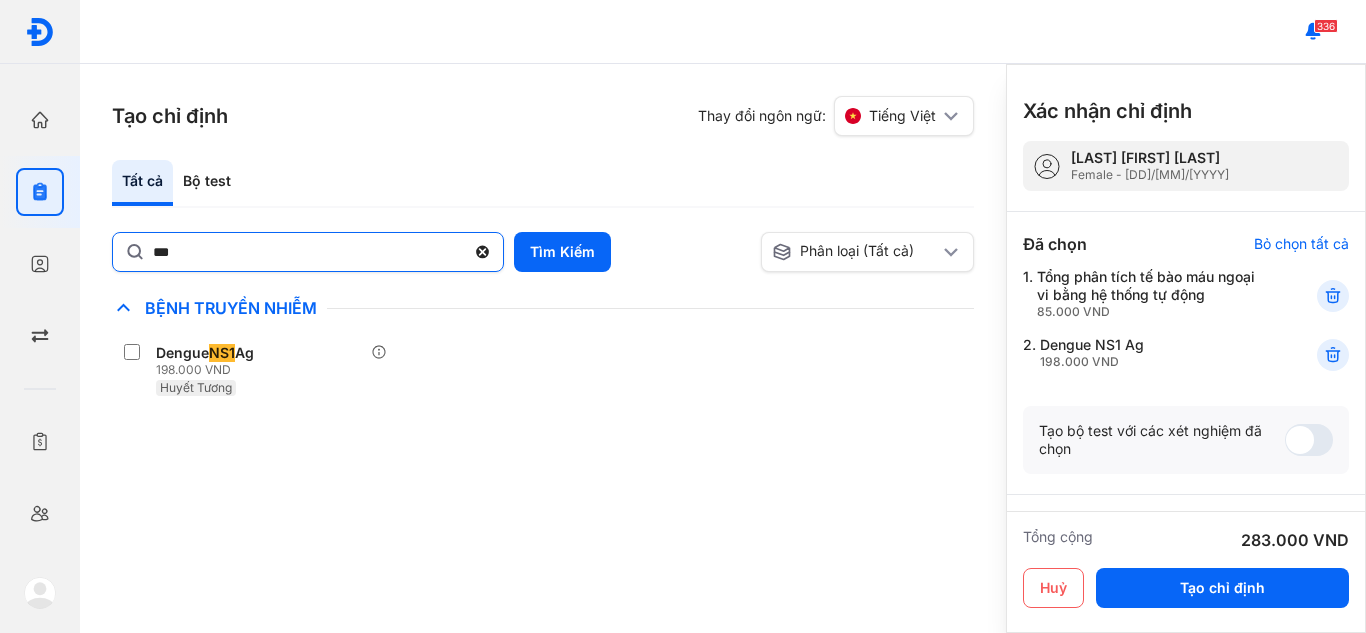 click 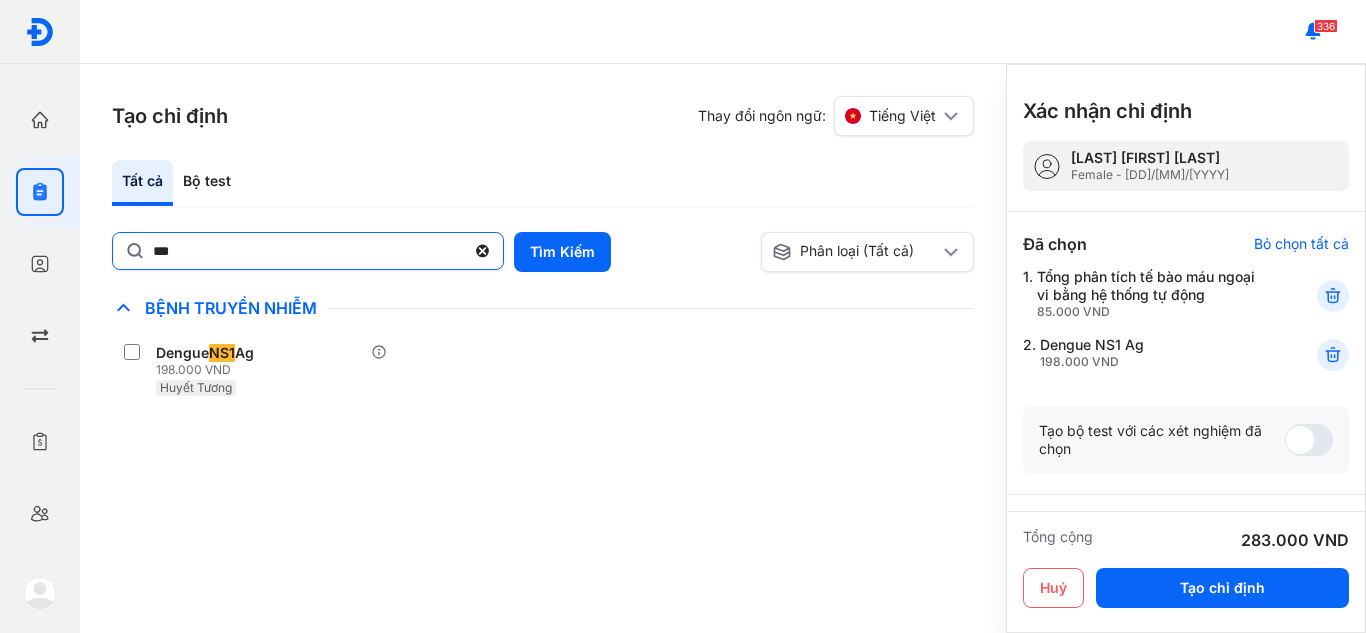 click on "***" 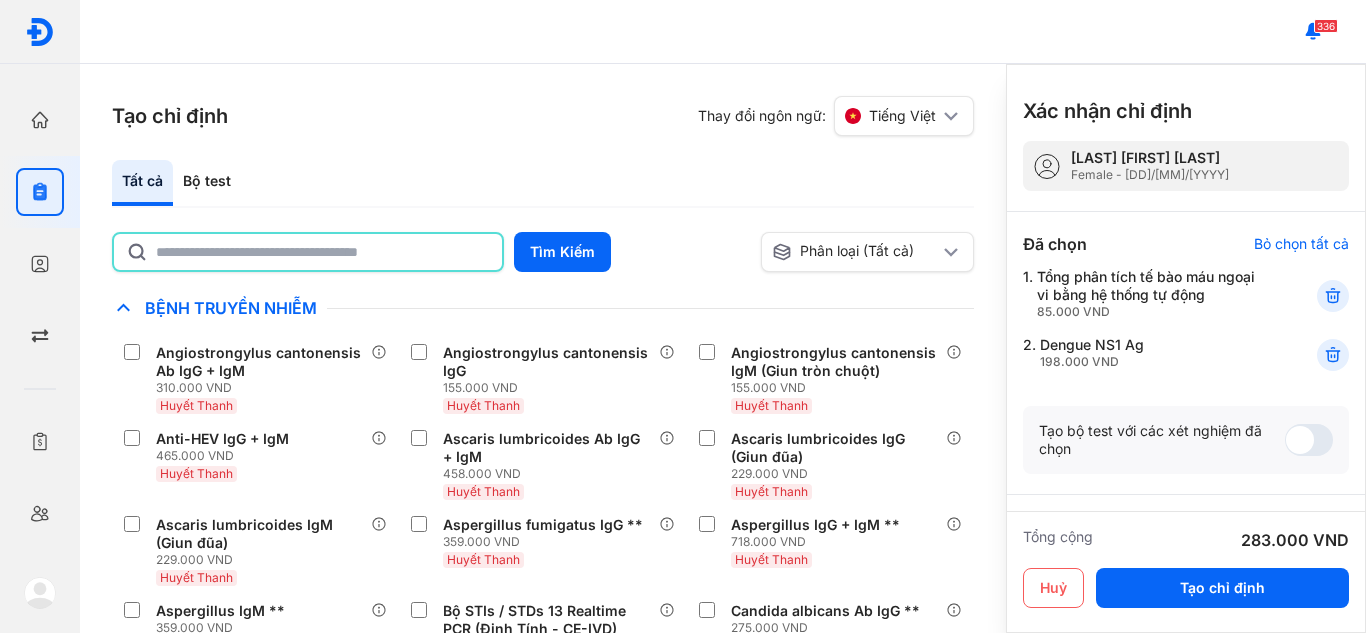 click 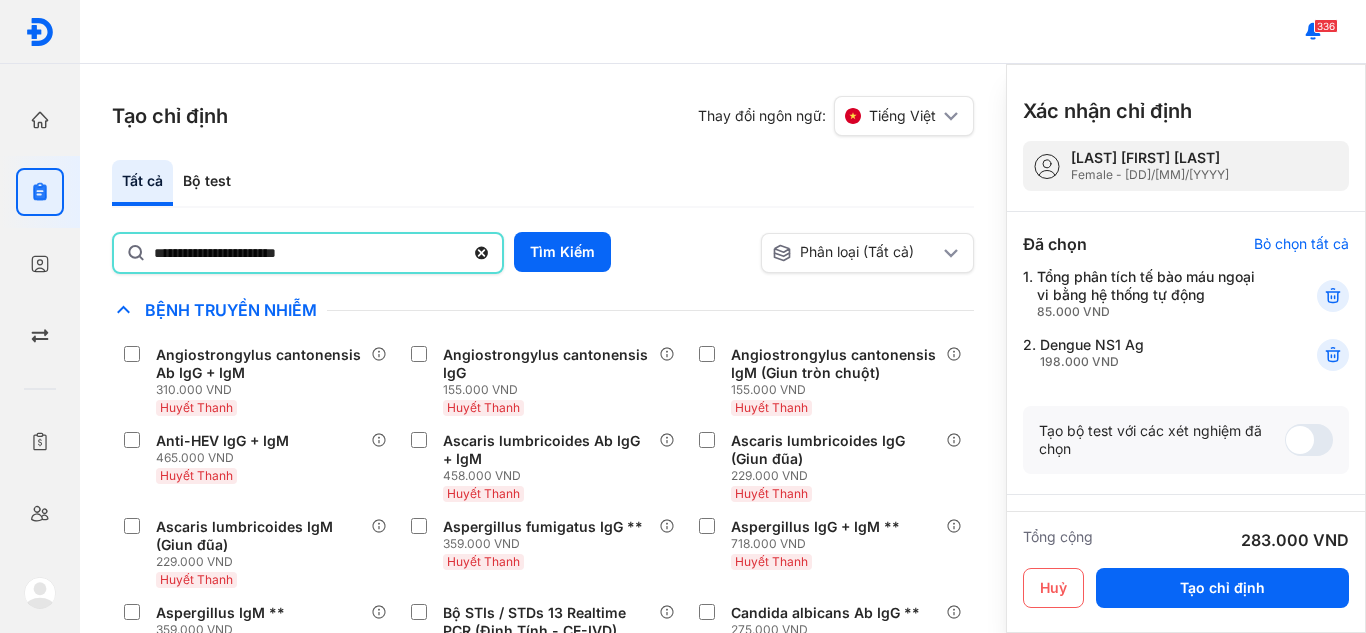 click on "Tổng phân tích tế bào máu ngoại vi bằng hệ thống tự động  85.000 VND" at bounding box center (1152, 294) 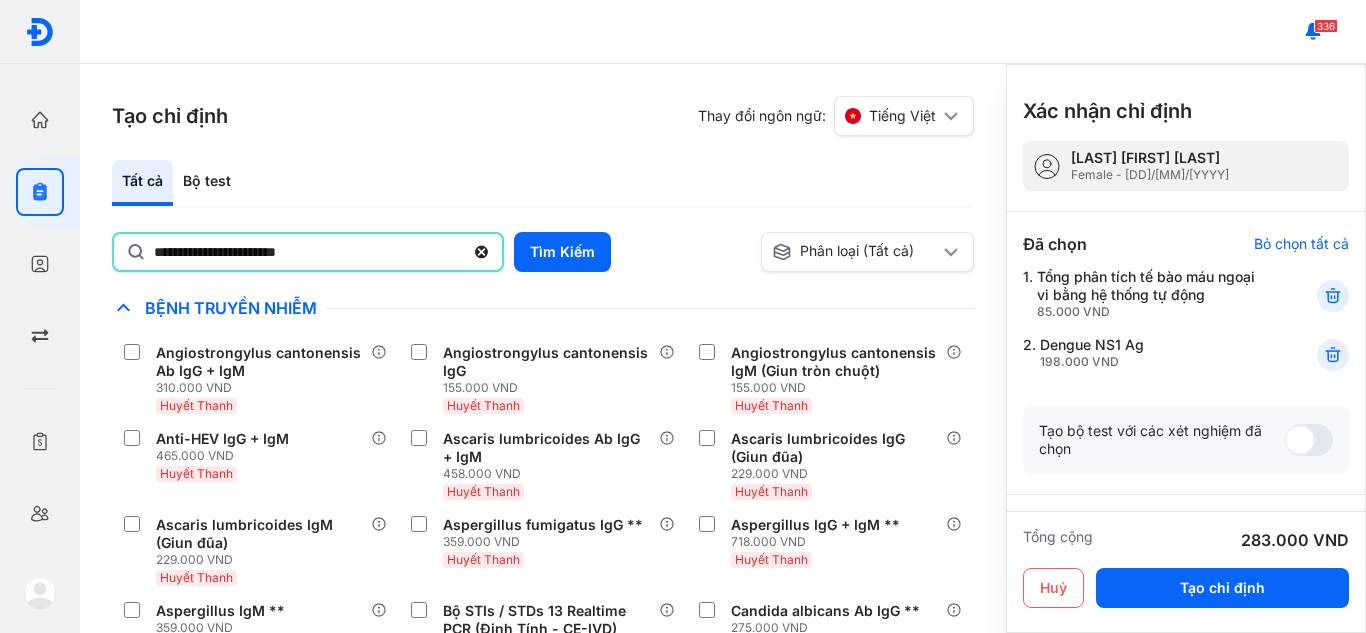 drag, startPoint x: 369, startPoint y: 255, endPoint x: 256, endPoint y: 233, distance: 115.12167 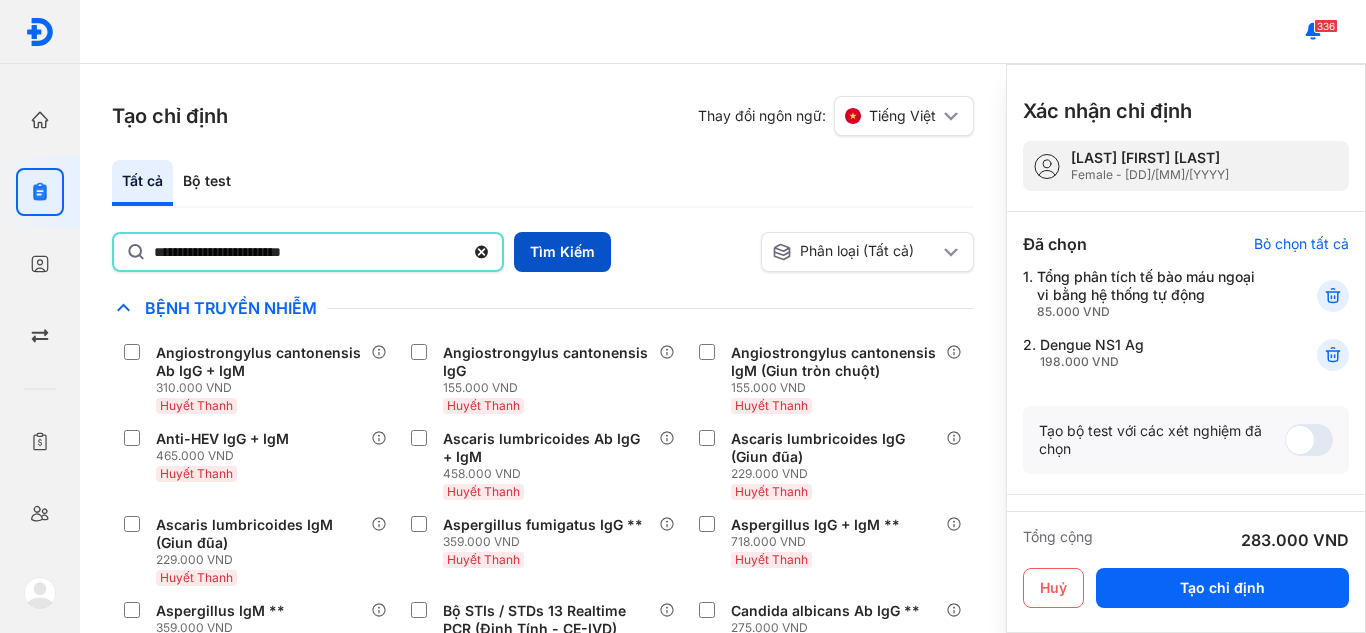 type on "**********" 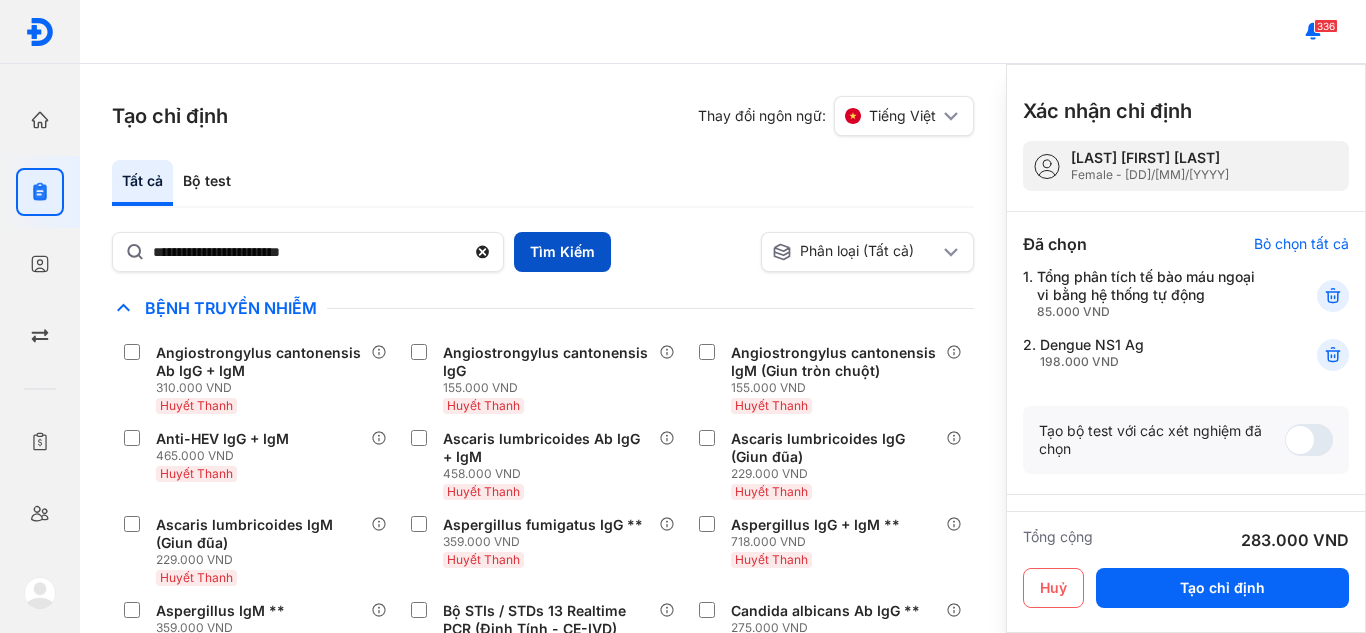click on "Tìm Kiếm" at bounding box center [562, 252] 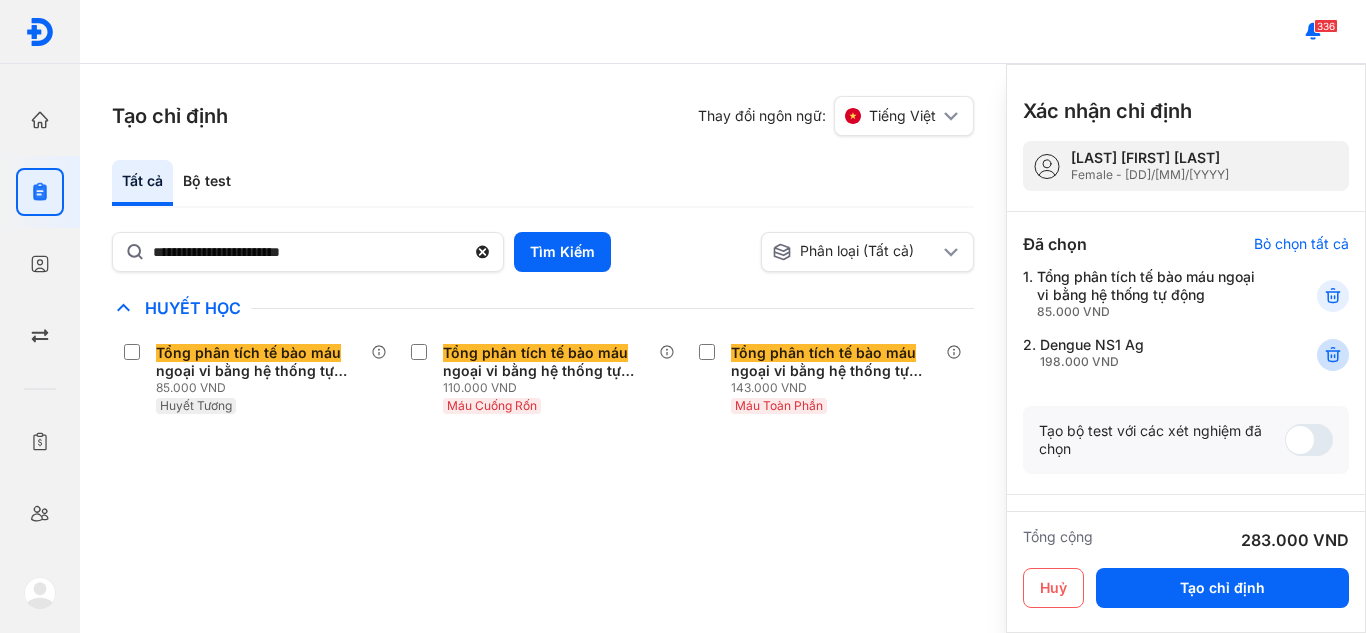 click 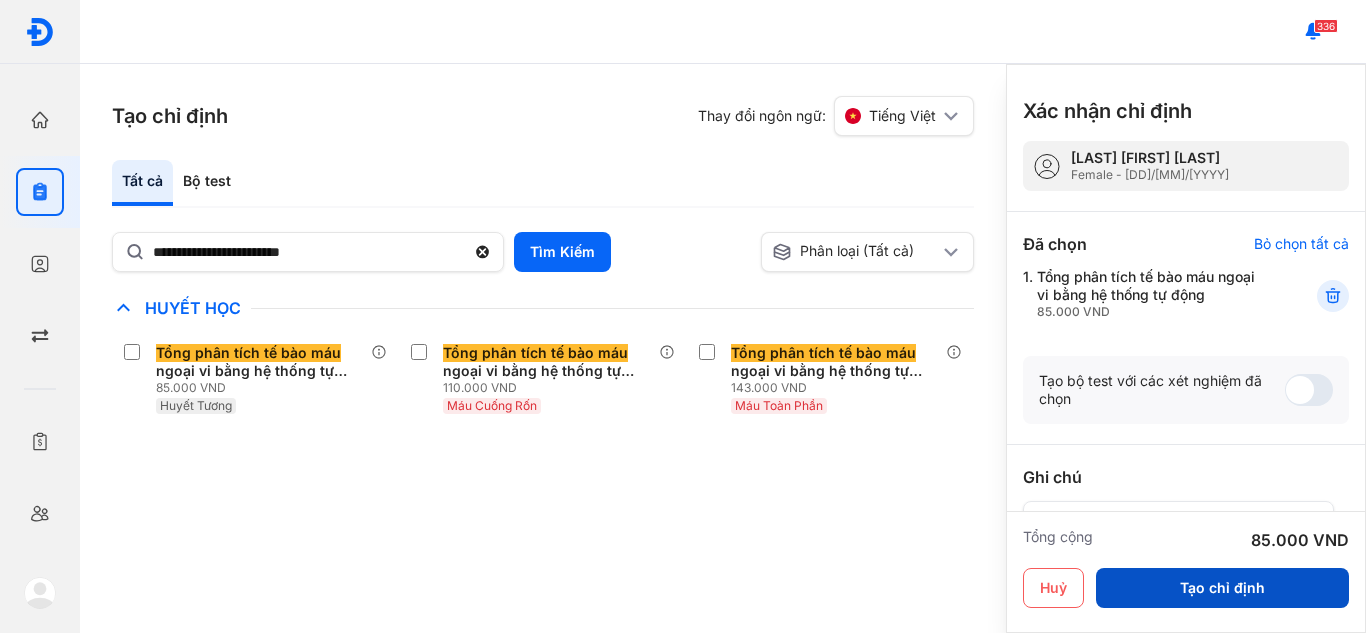 click on "Tạo chỉ định" at bounding box center (1222, 588) 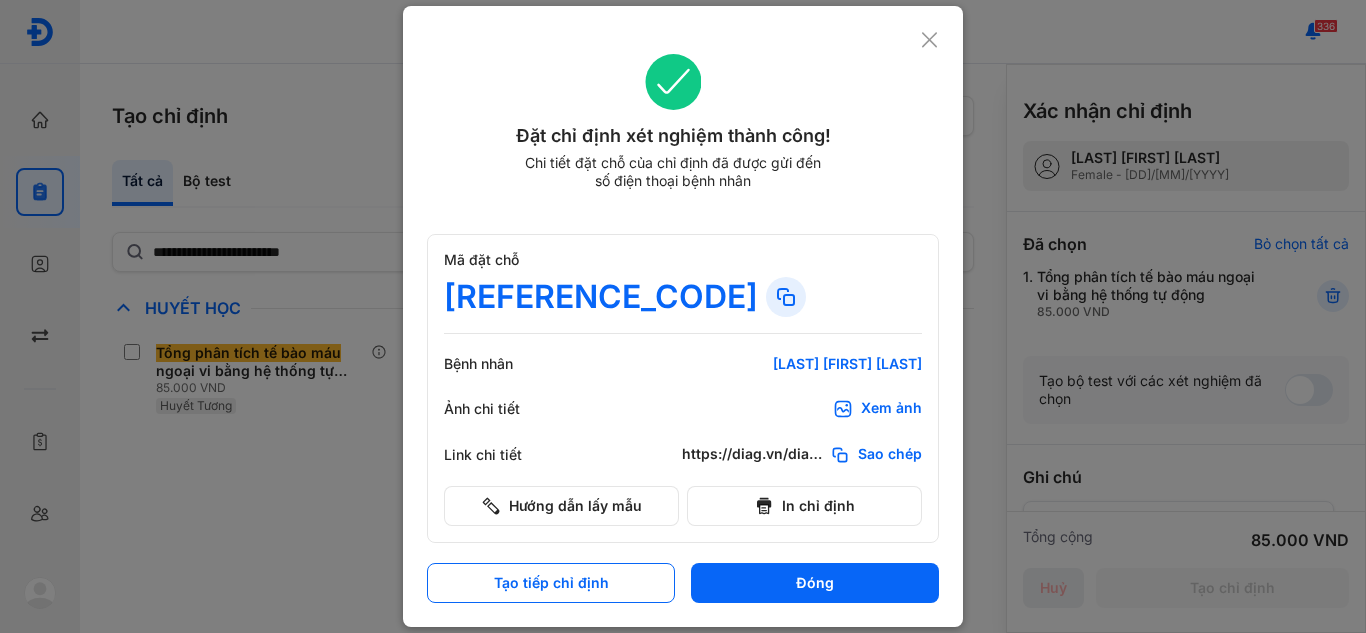 scroll, scrollTop: 0, scrollLeft: 0, axis: both 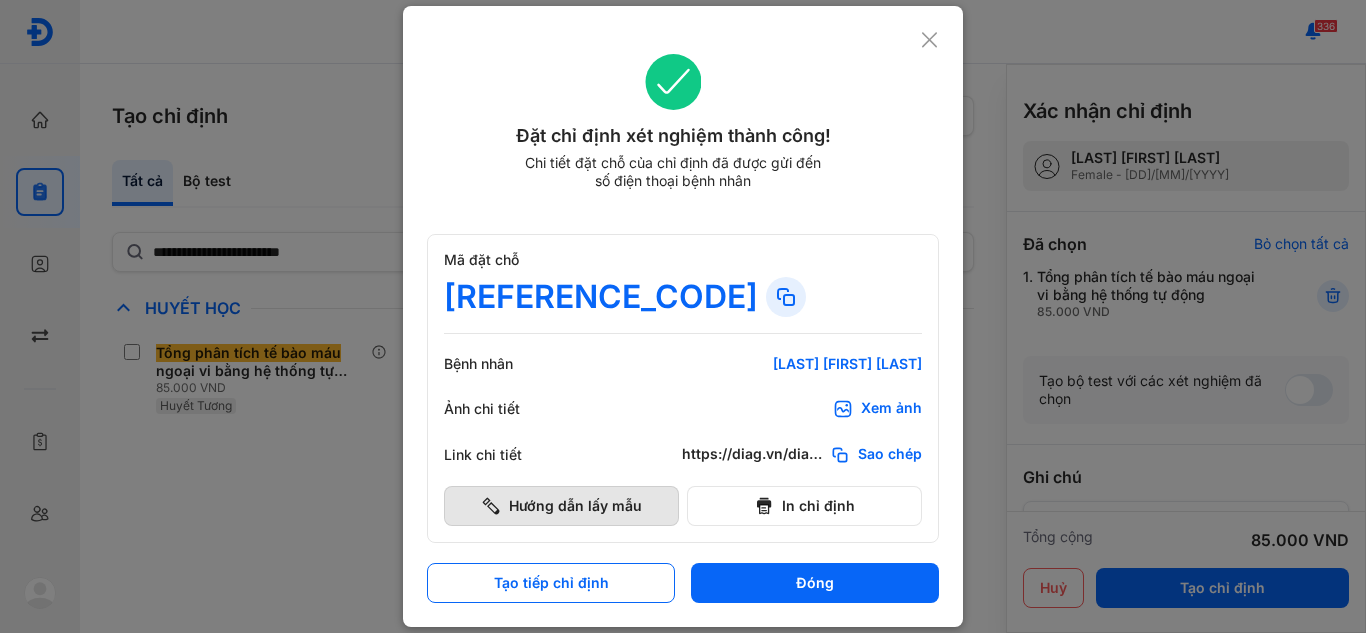 click on "Hướng dẫn lấy mẫu" at bounding box center [561, 506] 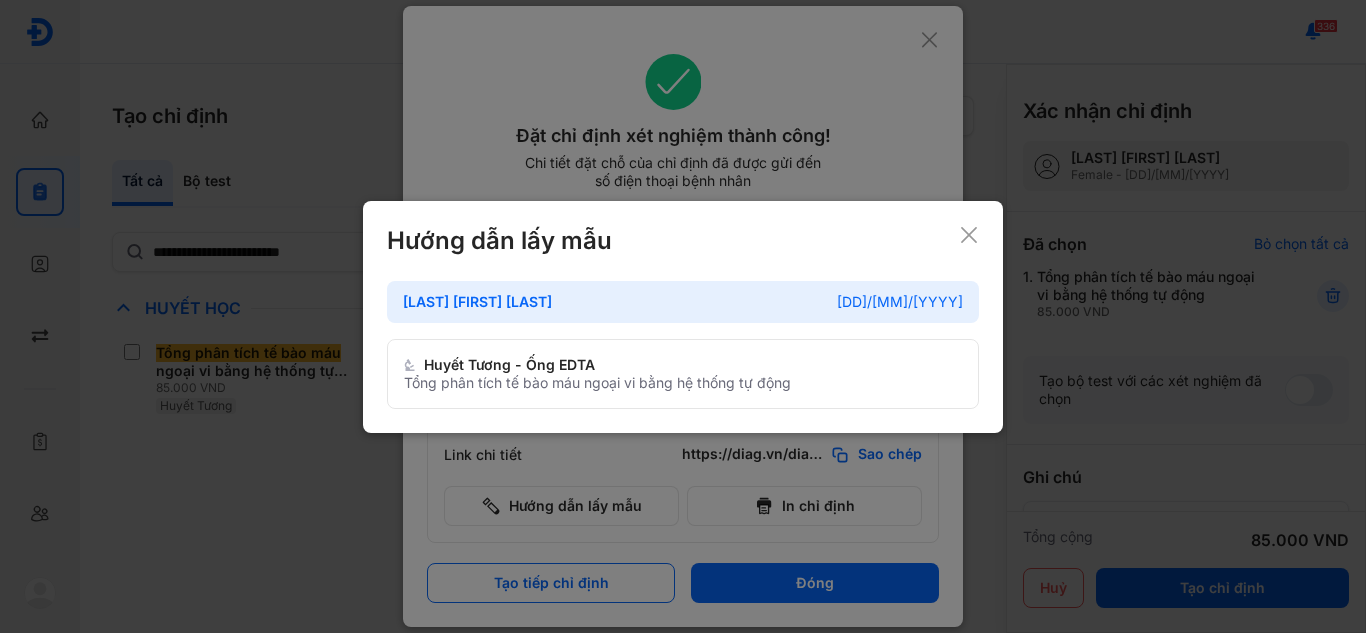 click on "Hướng dẫn lấy mẫu" at bounding box center [683, 241] 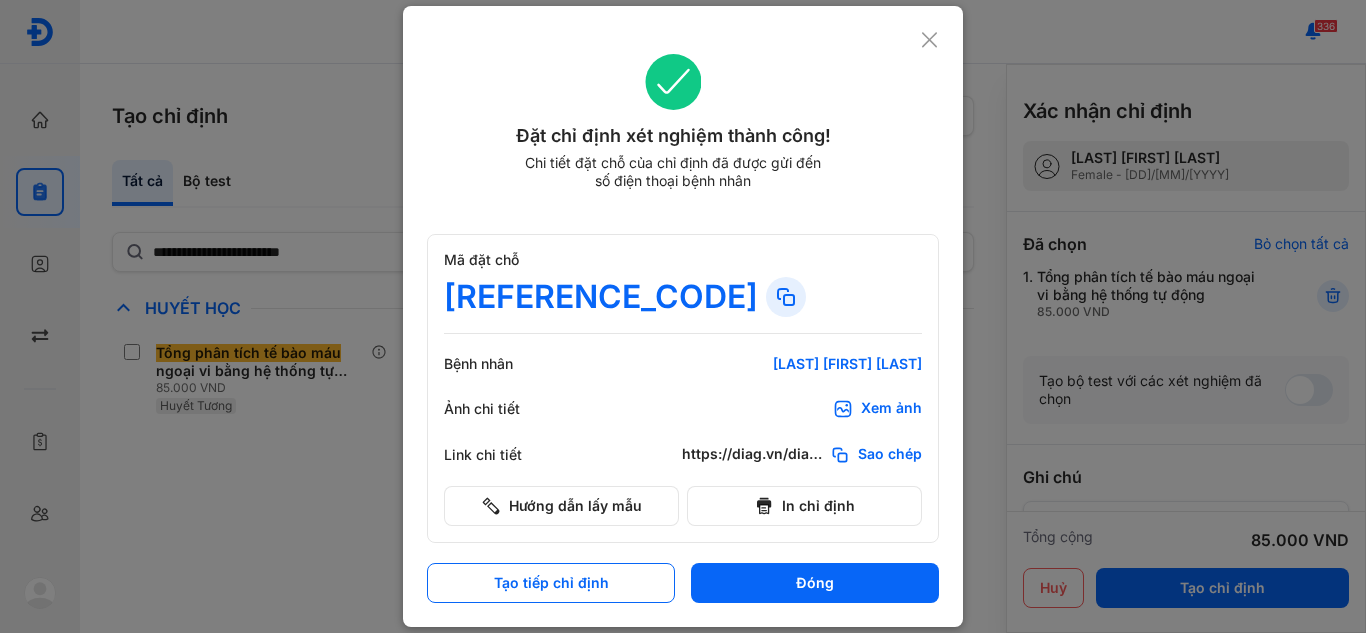 click 